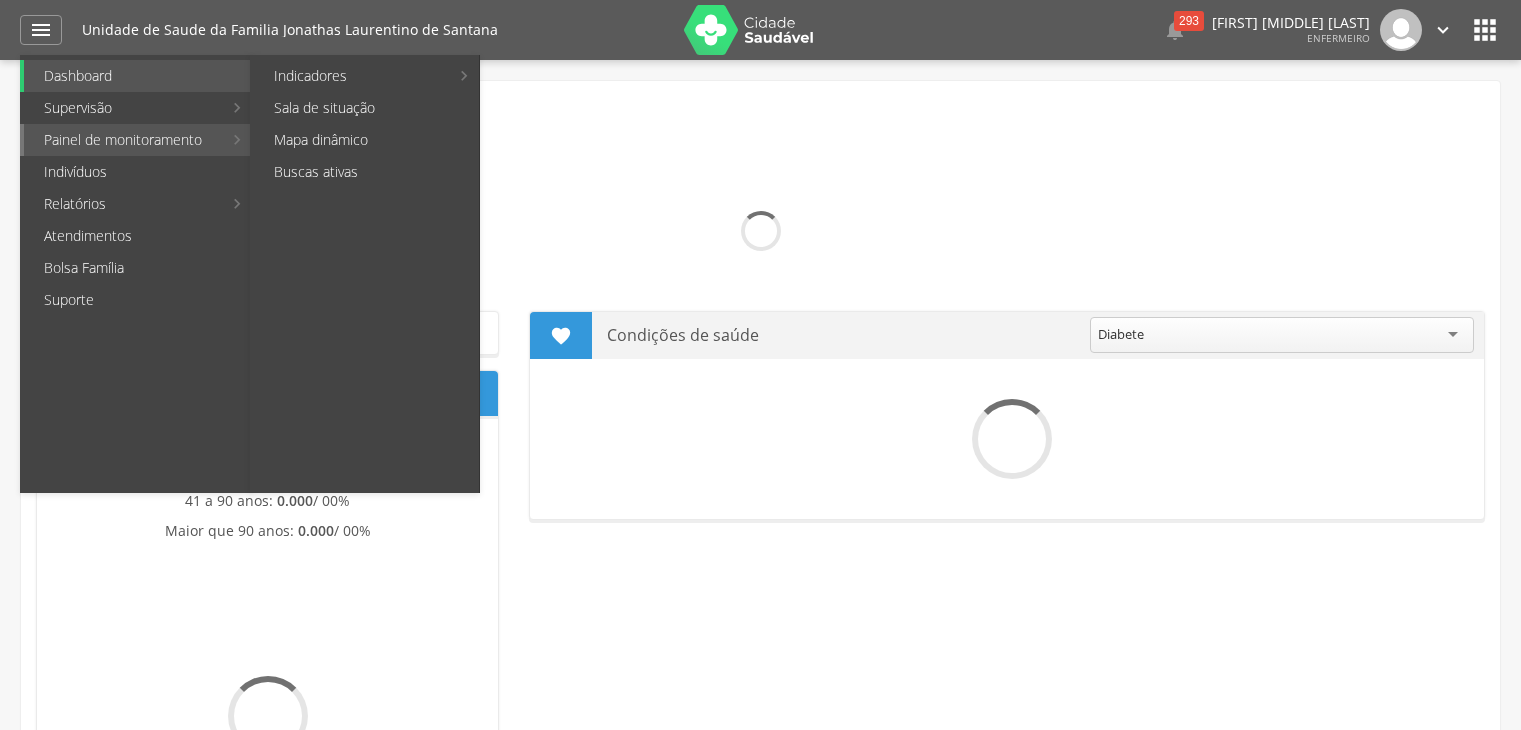 scroll, scrollTop: 0, scrollLeft: 0, axis: both 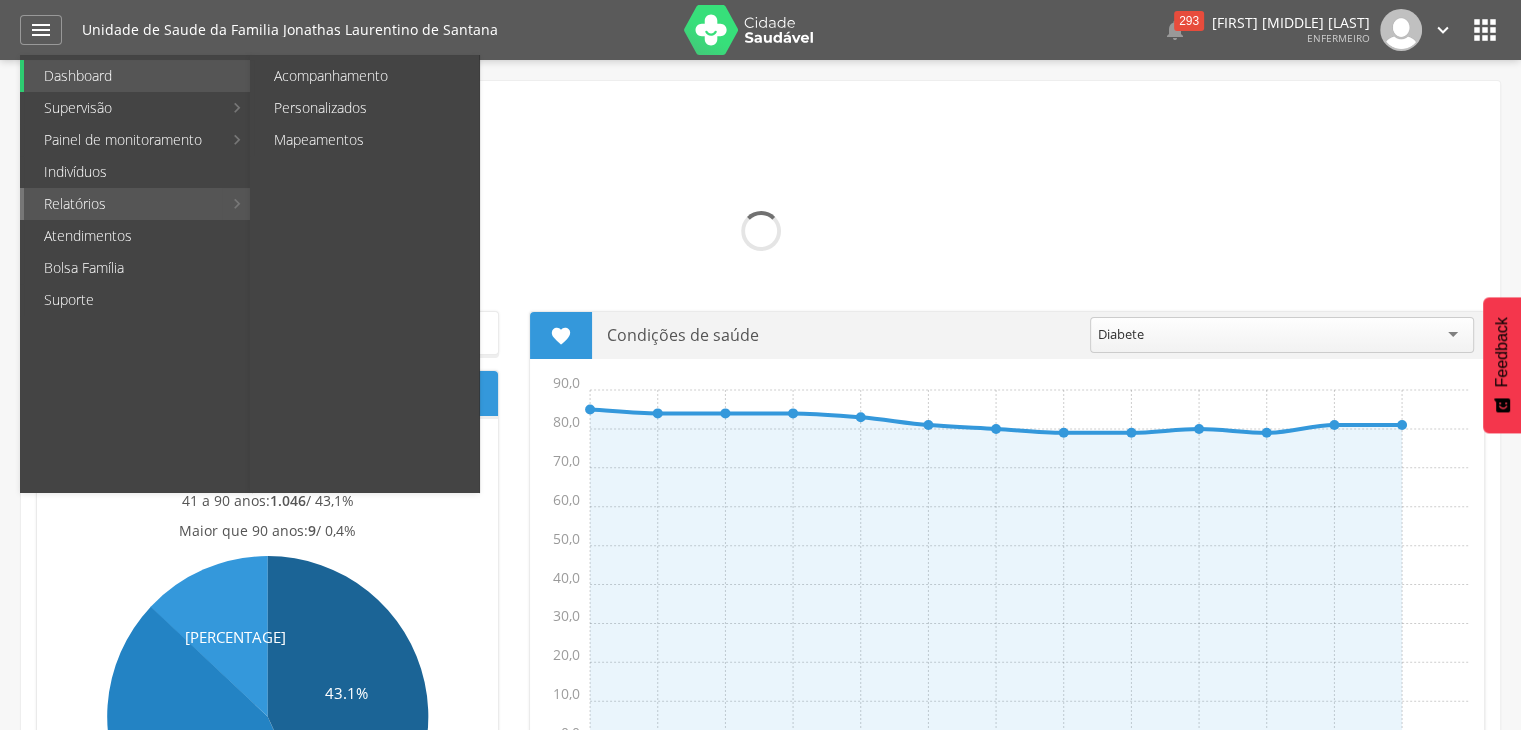 click on "Relatórios" at bounding box center (123, 204) 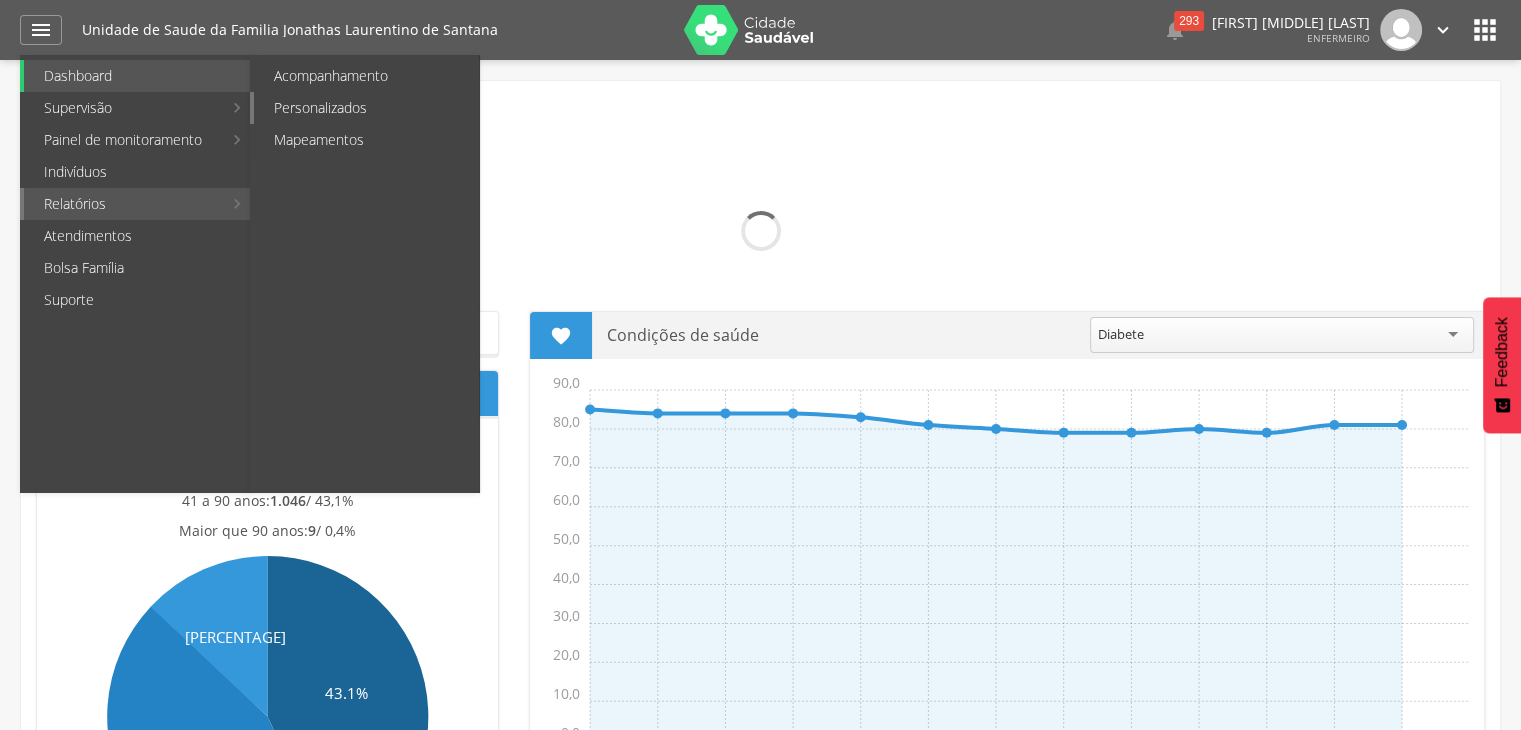 click on "Personalizados" at bounding box center [366, 108] 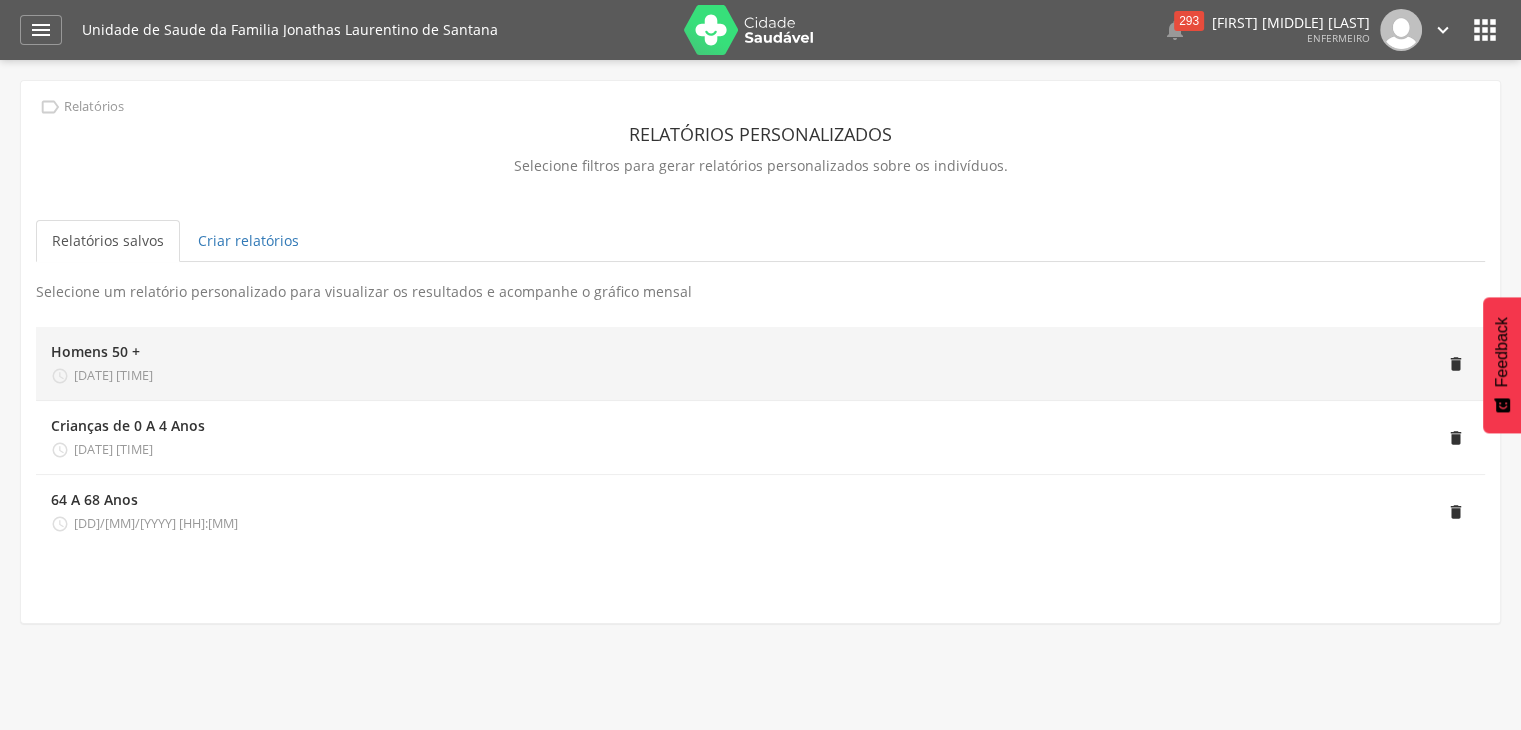 click on "" at bounding box center [811, 363] 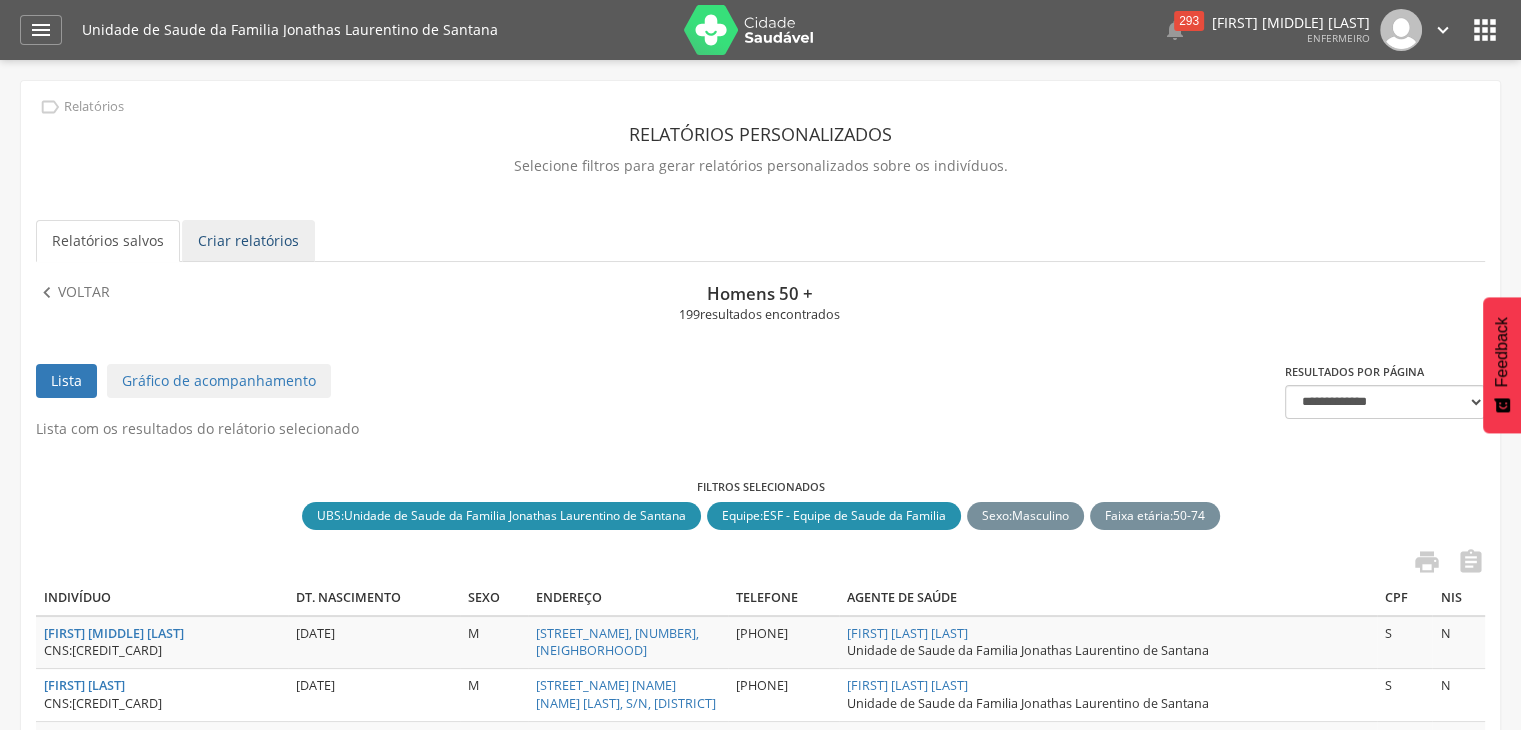 click on "Criar relatórios" at bounding box center (248, 241) 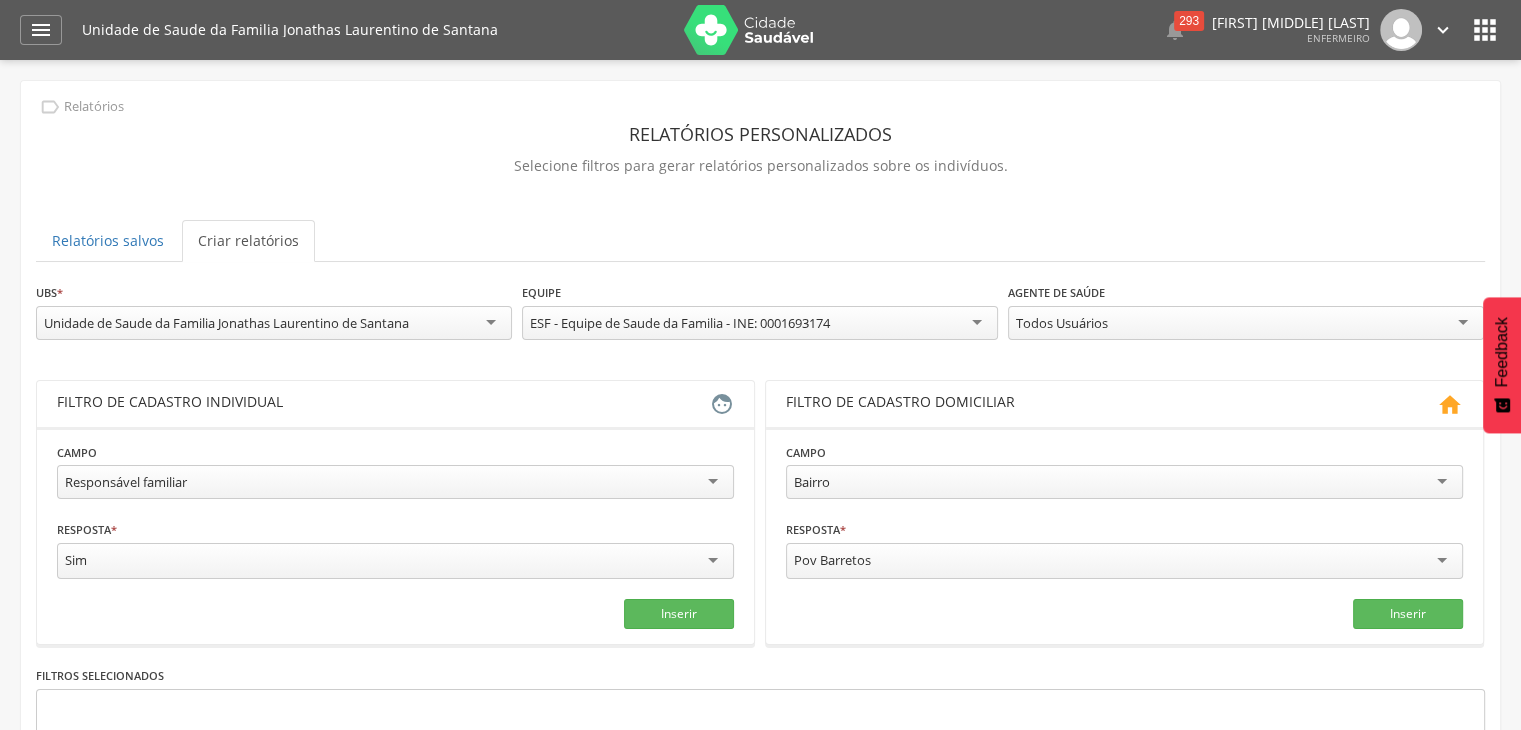 scroll, scrollTop: 100, scrollLeft: 0, axis: vertical 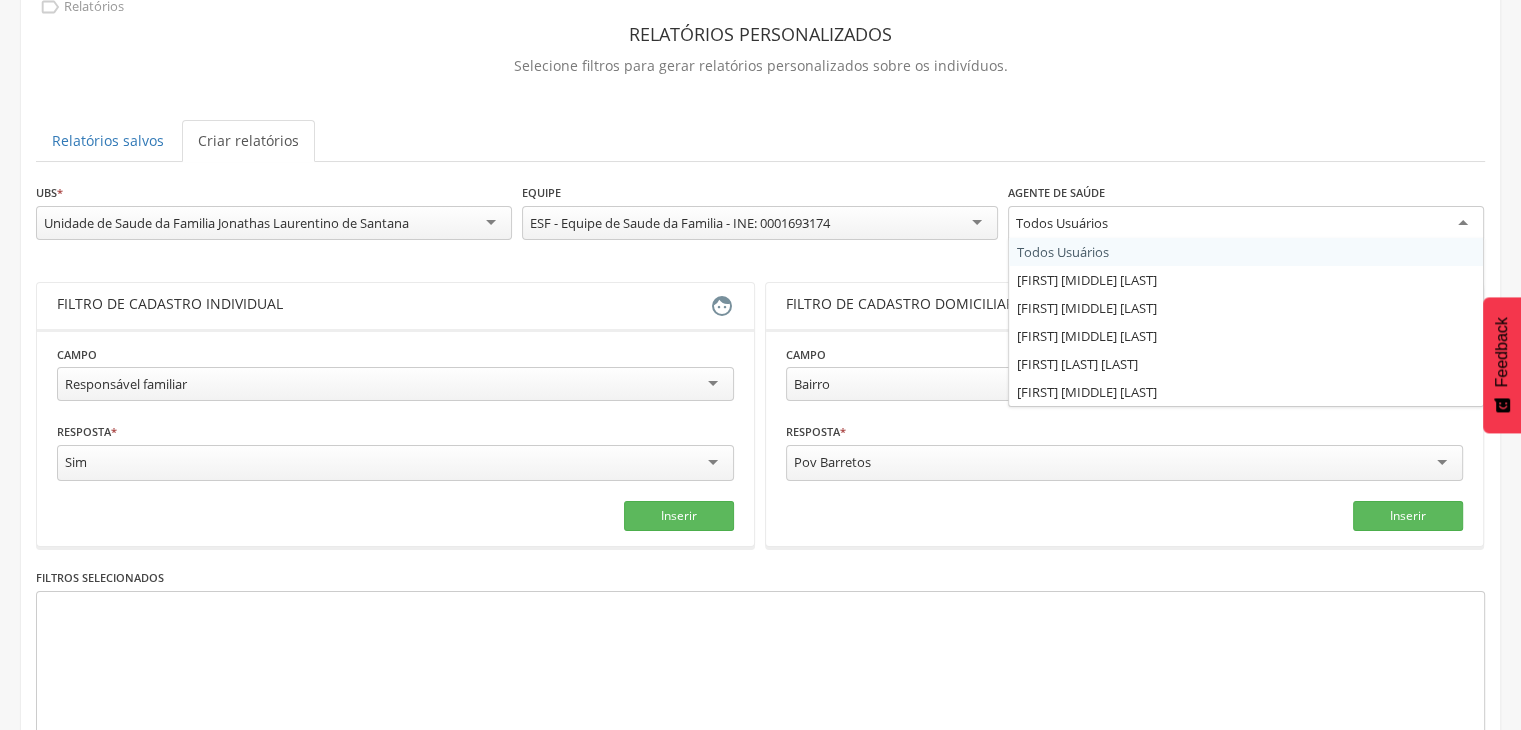 click on "Todos Usuários" at bounding box center [1246, 224] 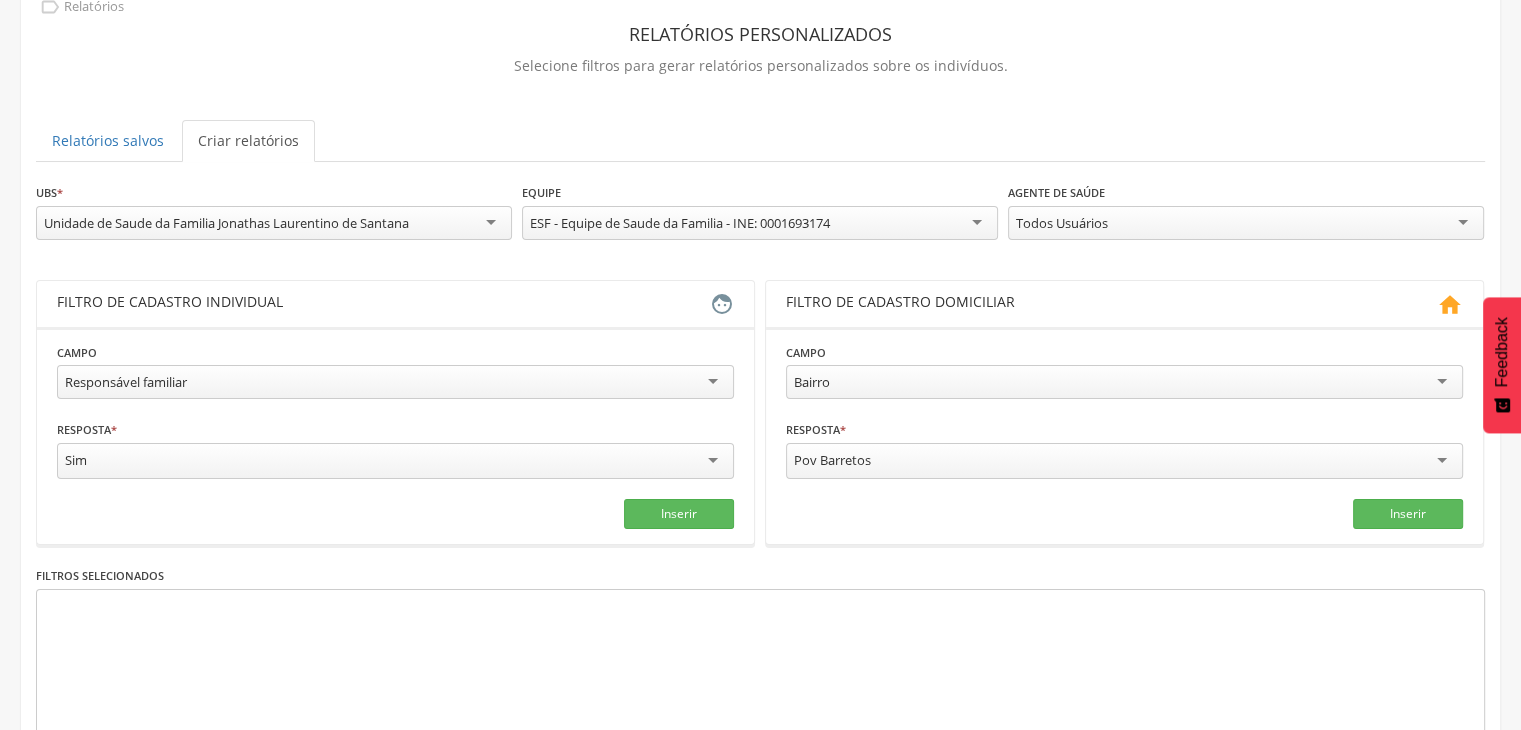 click on "Homens 50 + [DATE] [TIME] Crianças de 0 A 4 Anos [DATE] [TIME] 64 A 68 Anos [DATE] [TIME]" at bounding box center [760, 392] 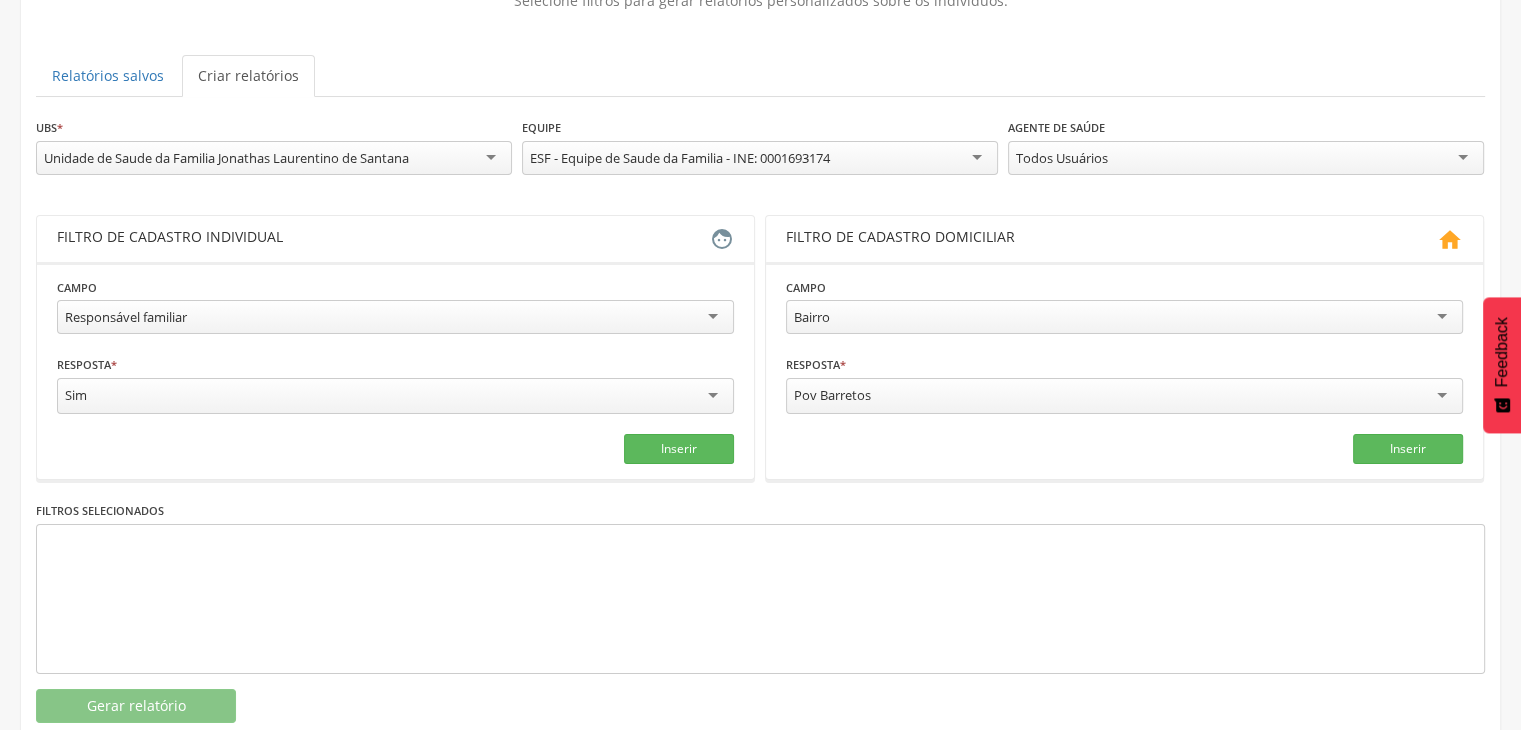 scroll, scrollTop: 200, scrollLeft: 0, axis: vertical 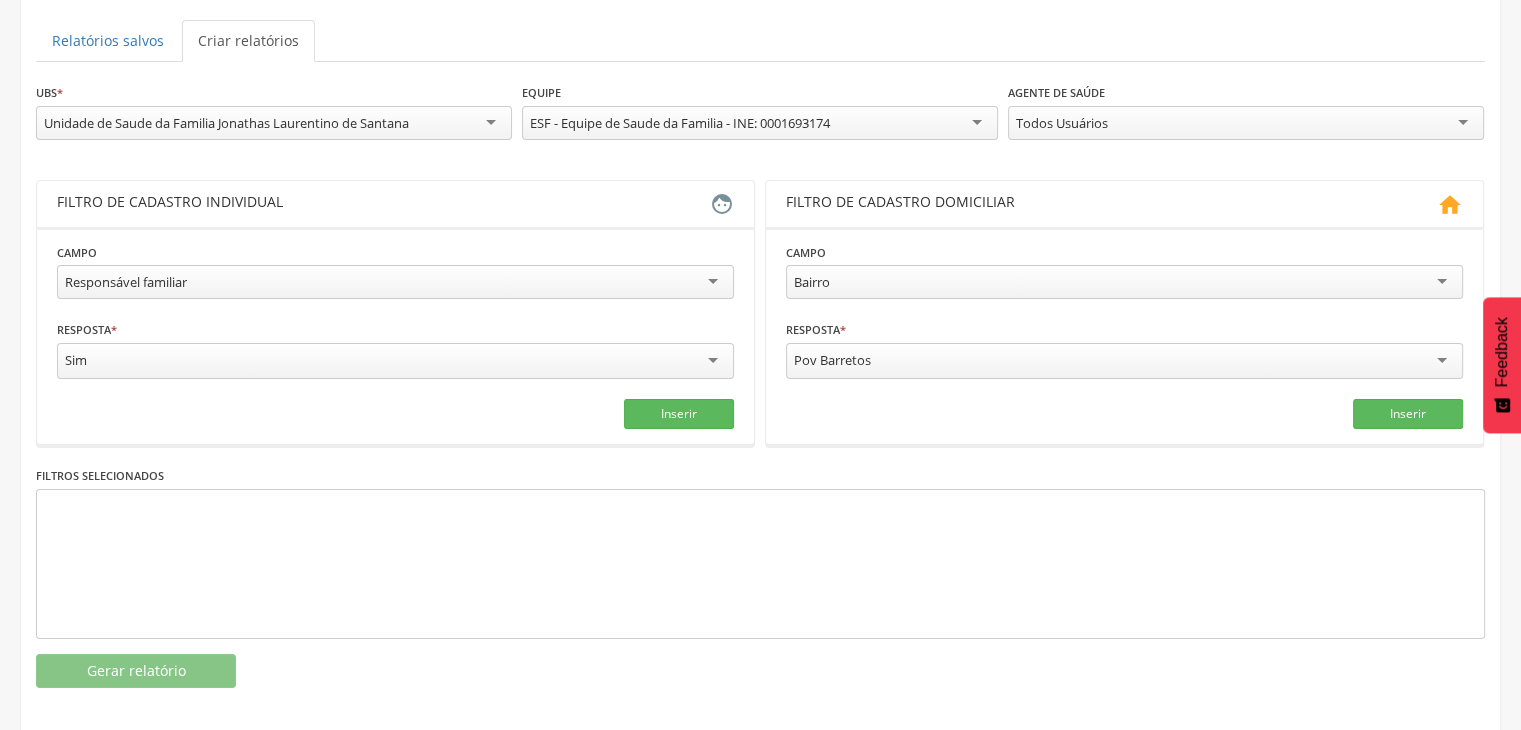 click on "Responsável familiar" at bounding box center [395, 282] 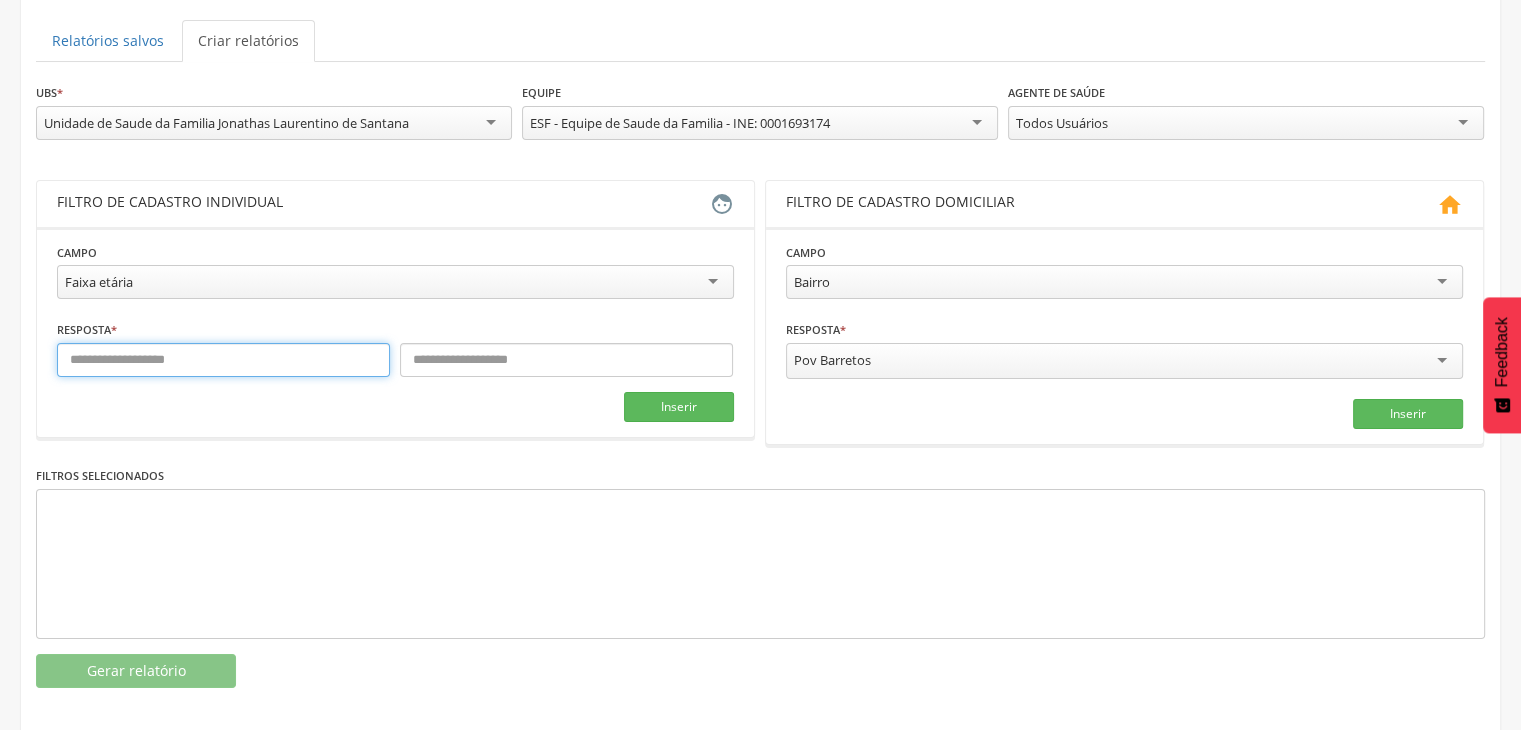 click at bounding box center [223, 360] 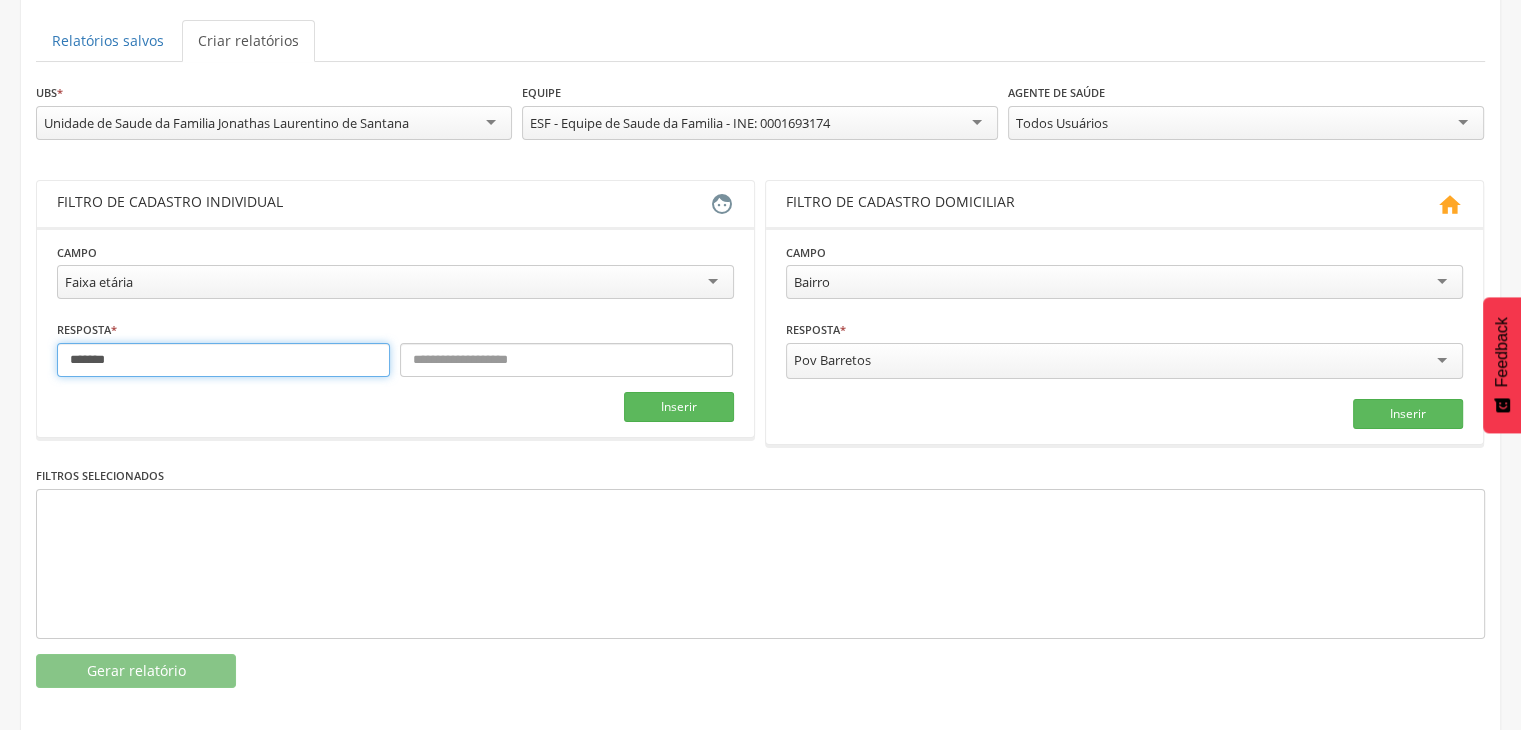 click on "*******" at bounding box center [223, 360] 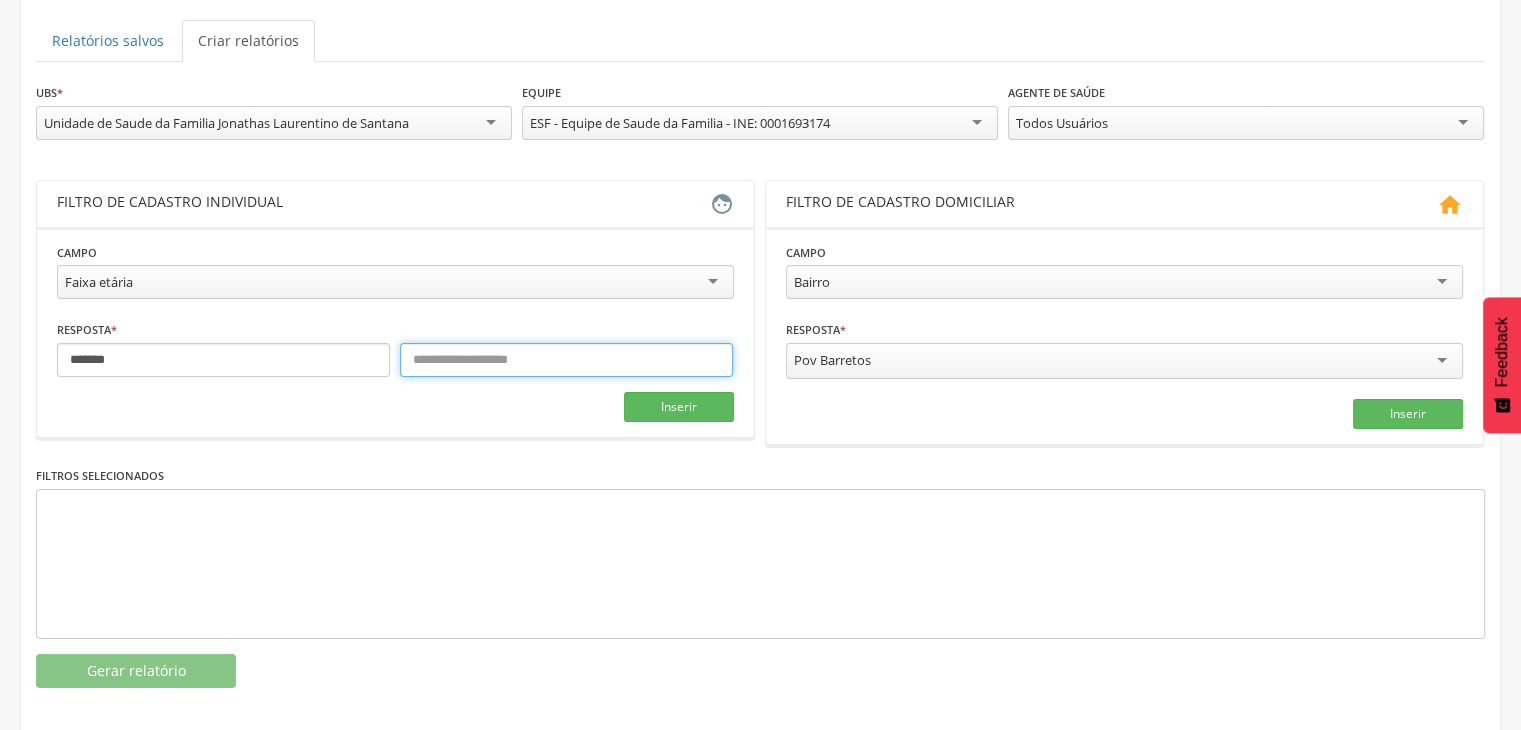 click at bounding box center (566, 360) 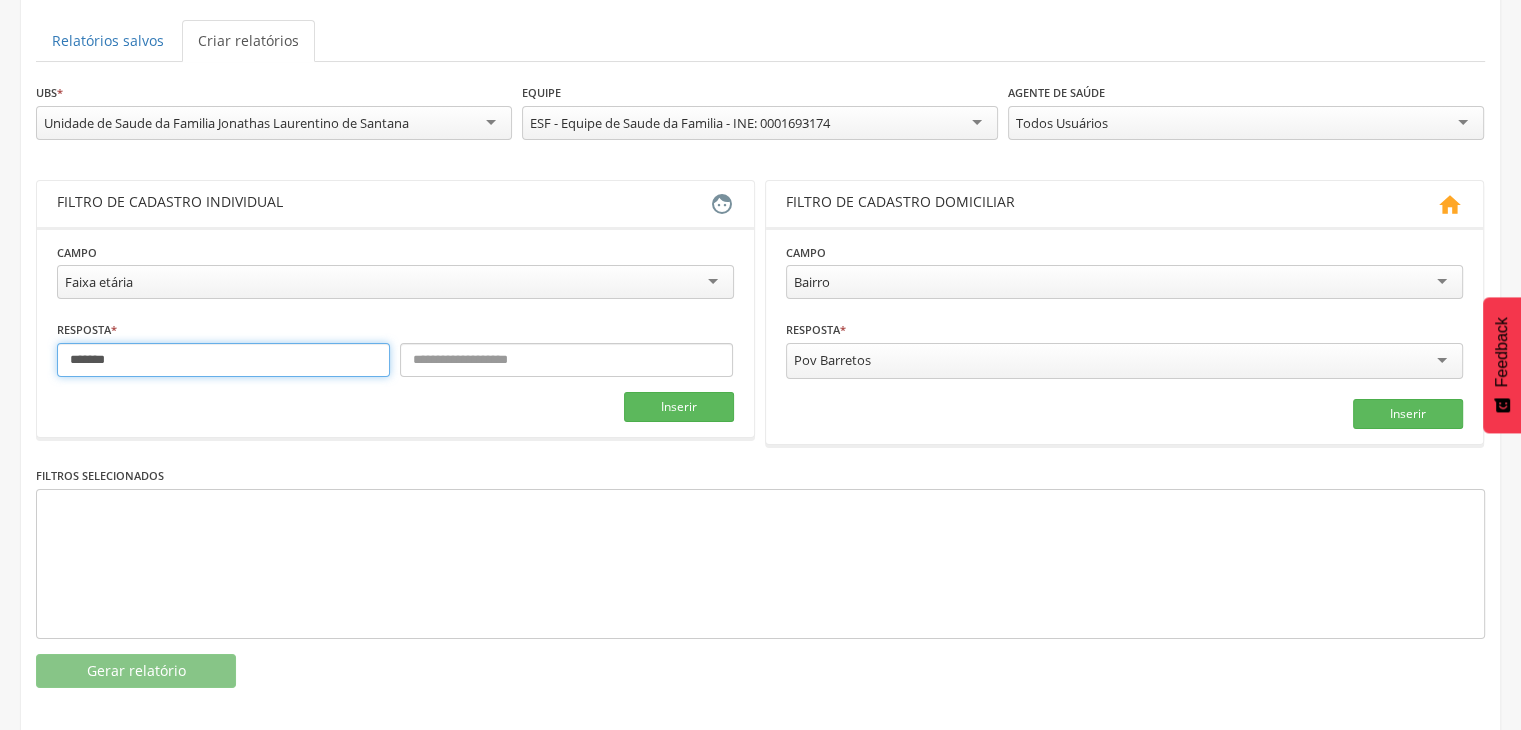 click on "*******" at bounding box center [223, 360] 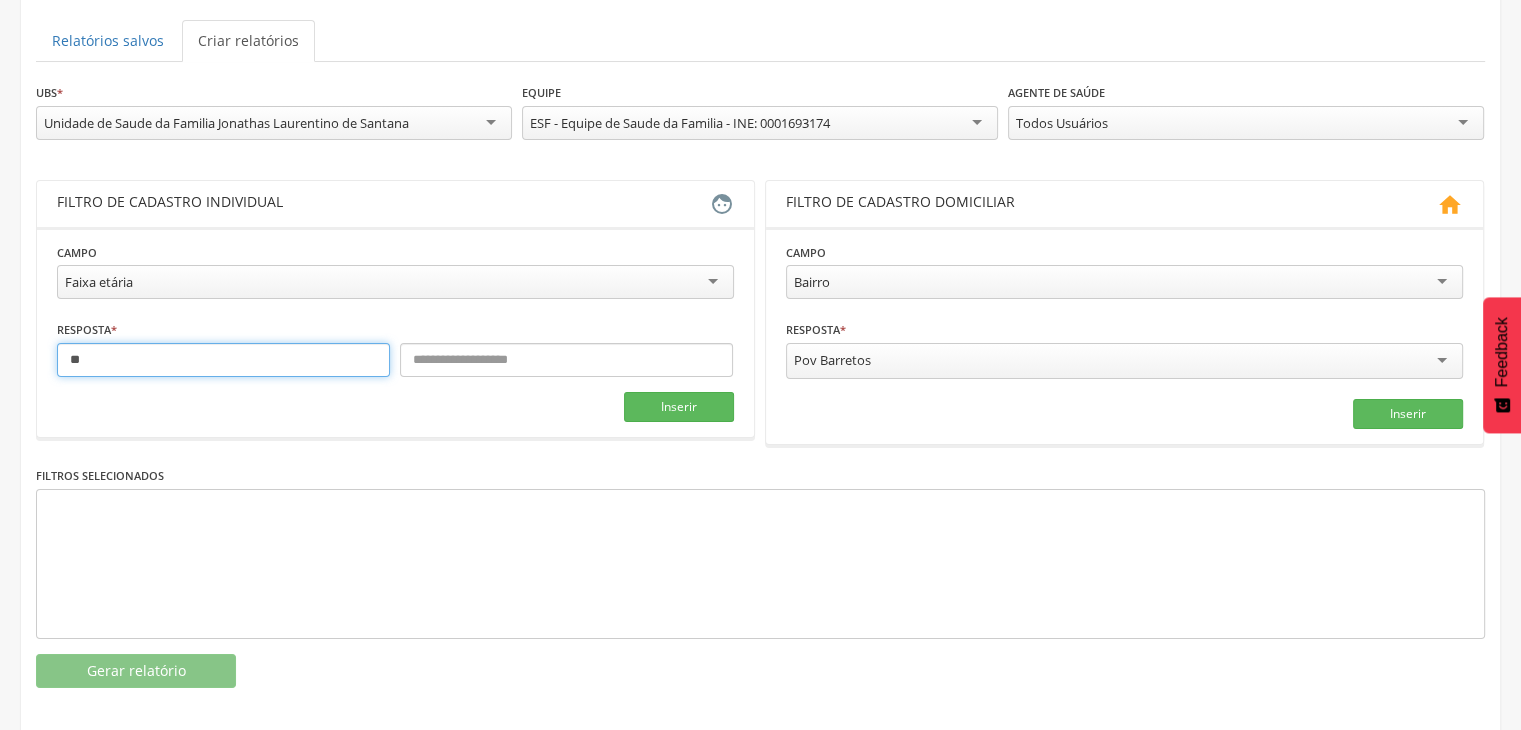 type on "*" 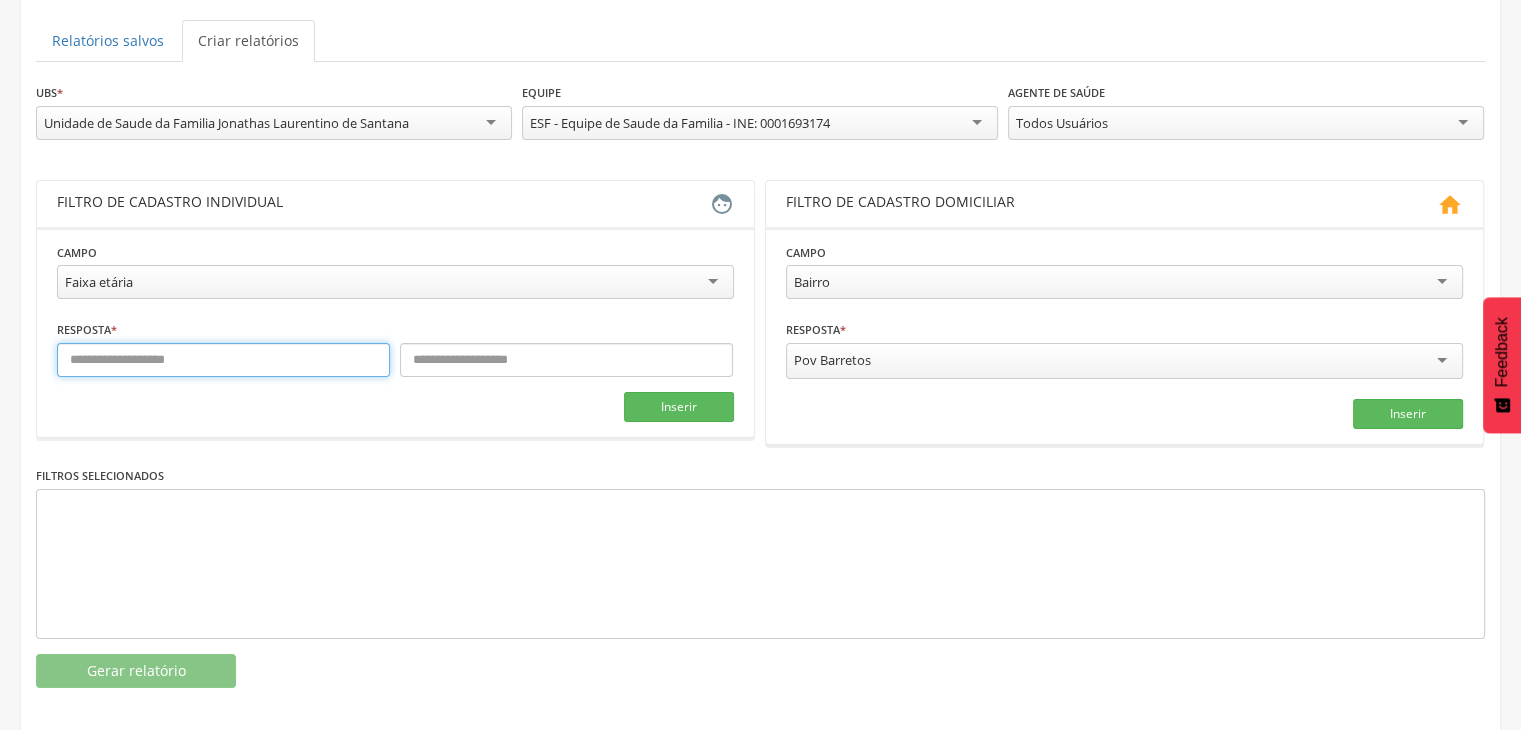click at bounding box center [223, 360] 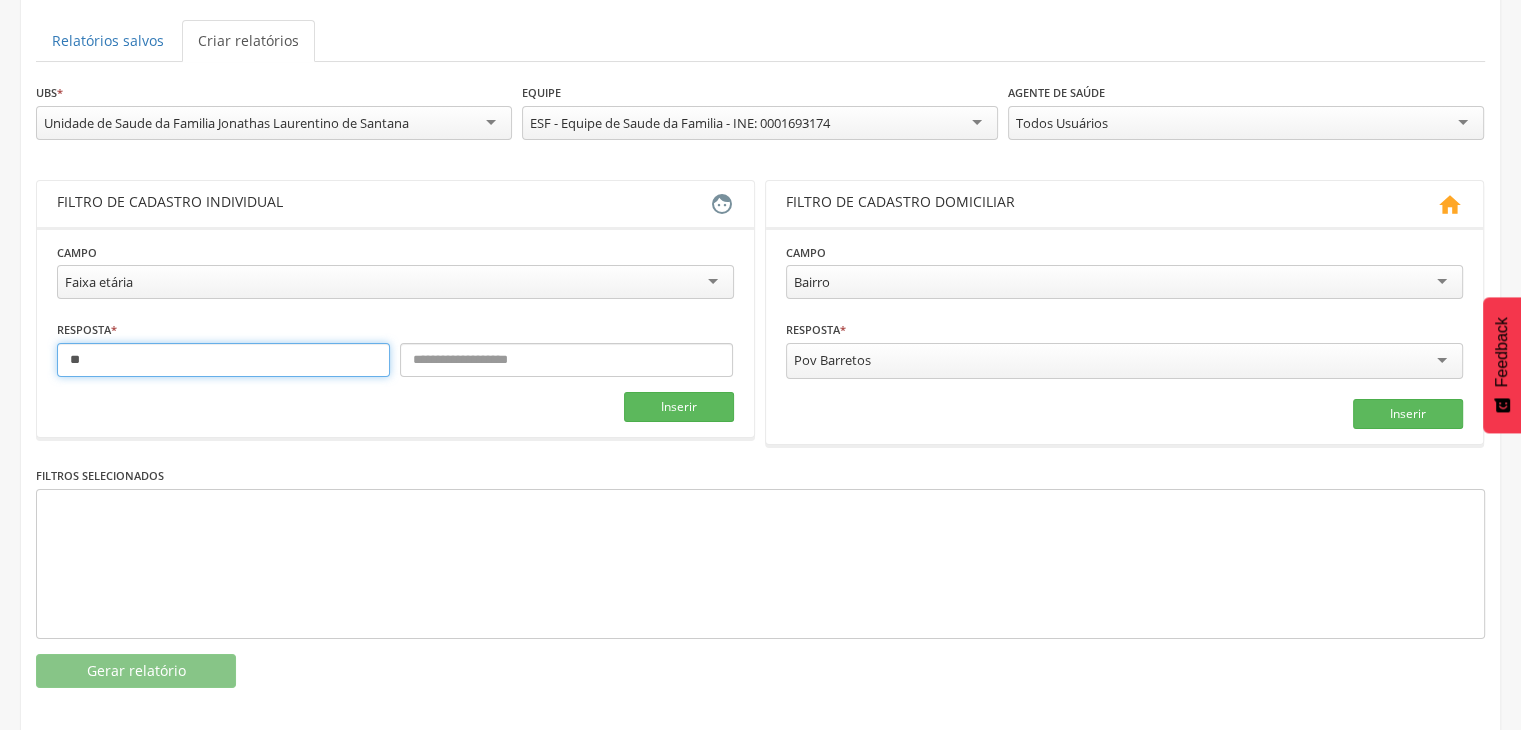 type on "**" 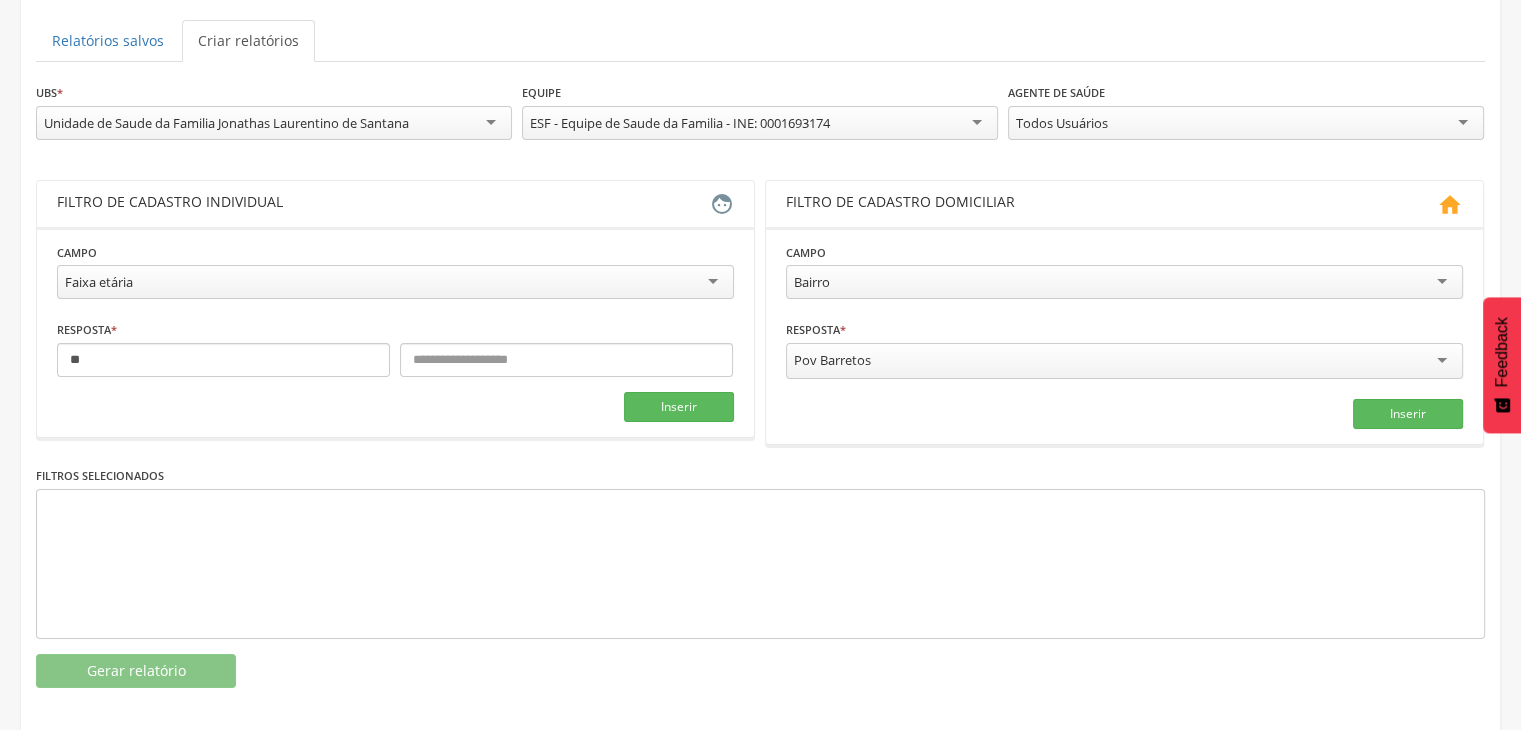 click on "**********" at bounding box center [395, 332] 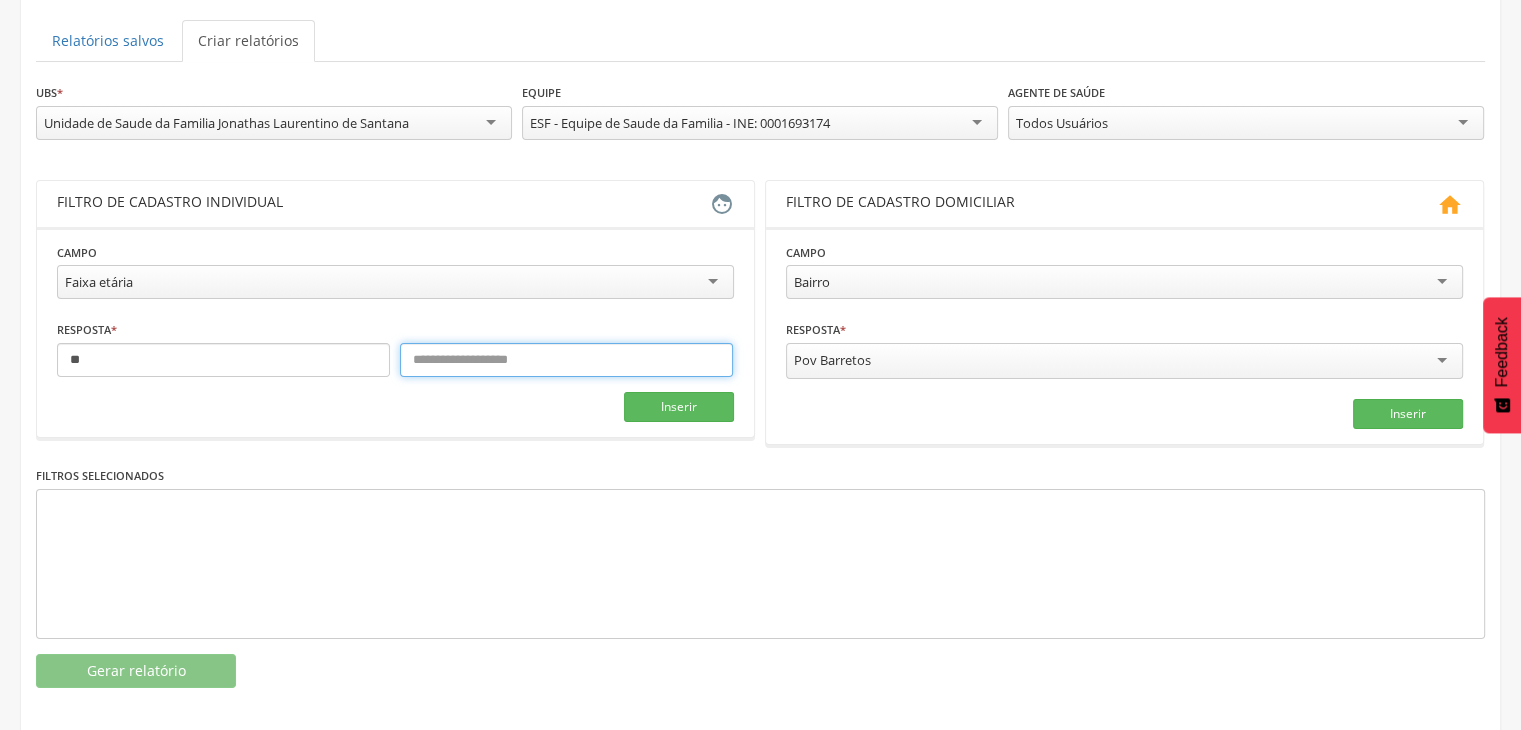 drag, startPoint x: 429, startPoint y: 361, endPoint x: 406, endPoint y: 373, distance: 25.942244 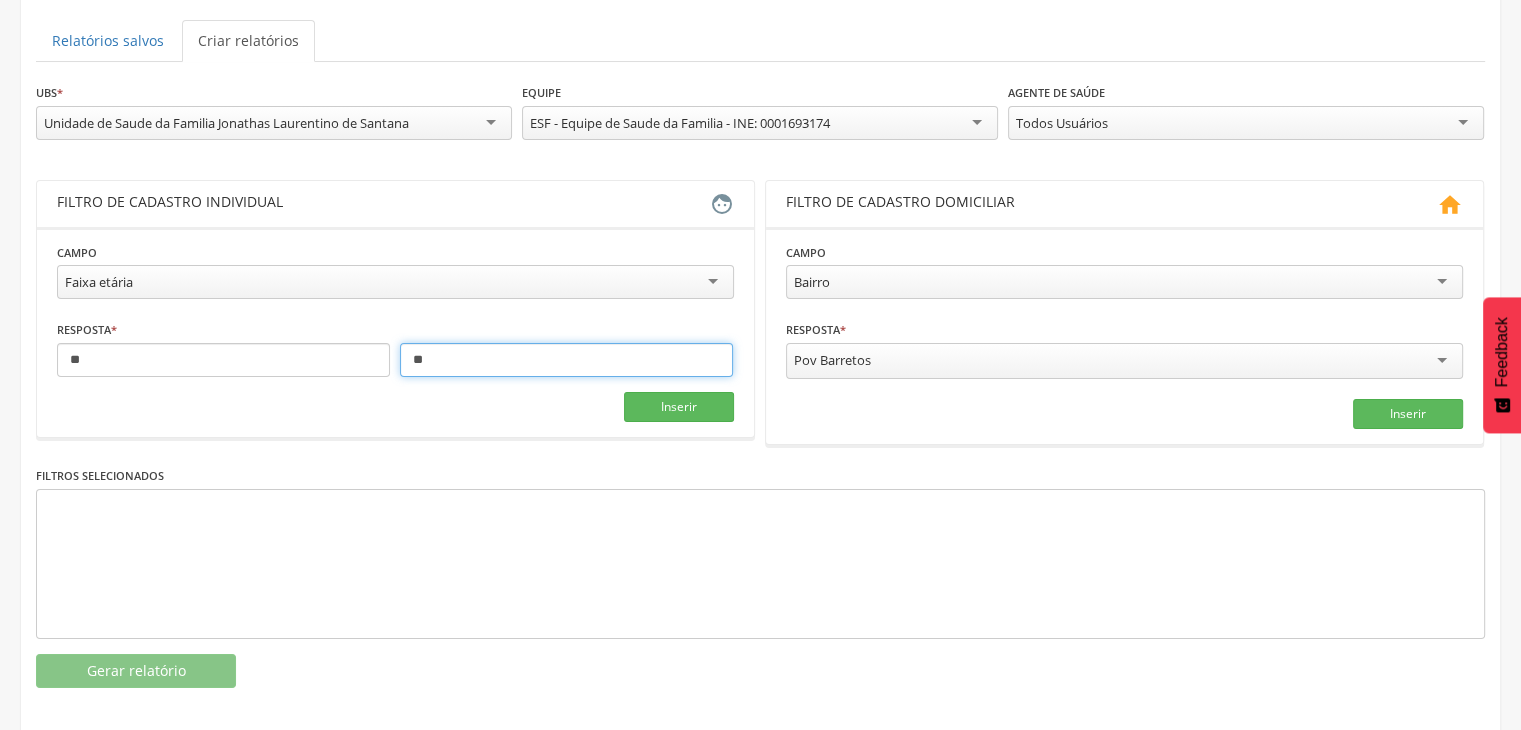 type on "**" 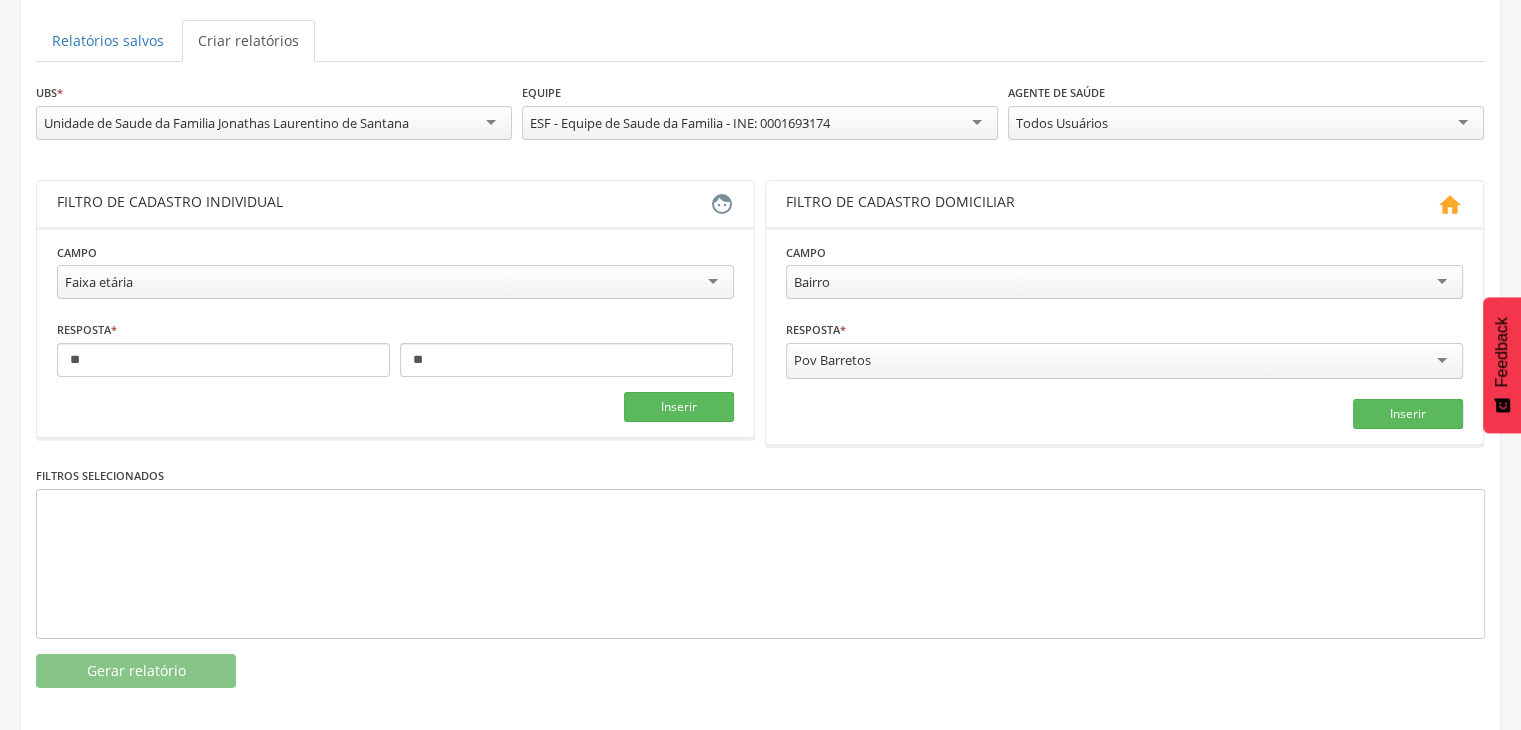 click on "Pov Barretos" at bounding box center (1124, 361) 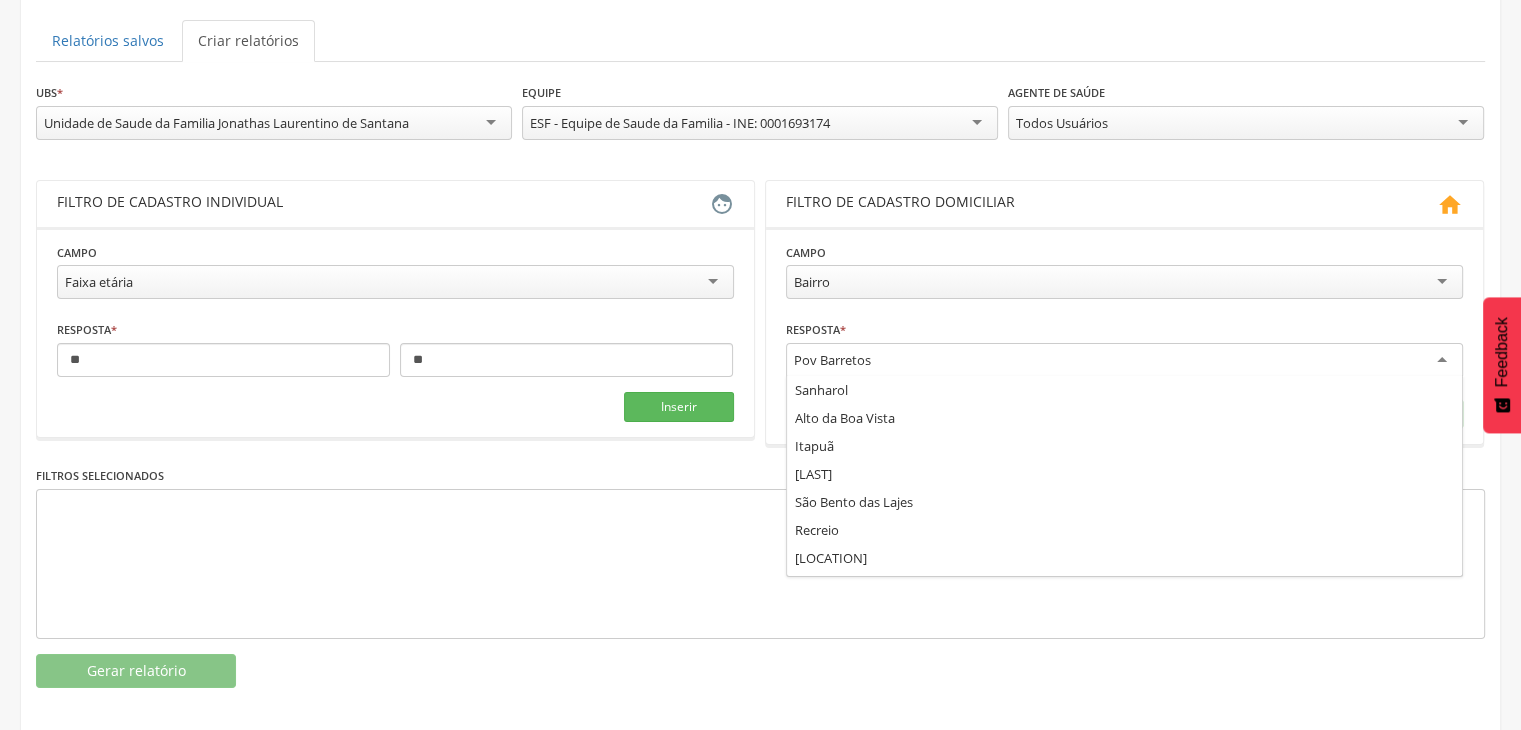 scroll, scrollTop: 700, scrollLeft: 0, axis: vertical 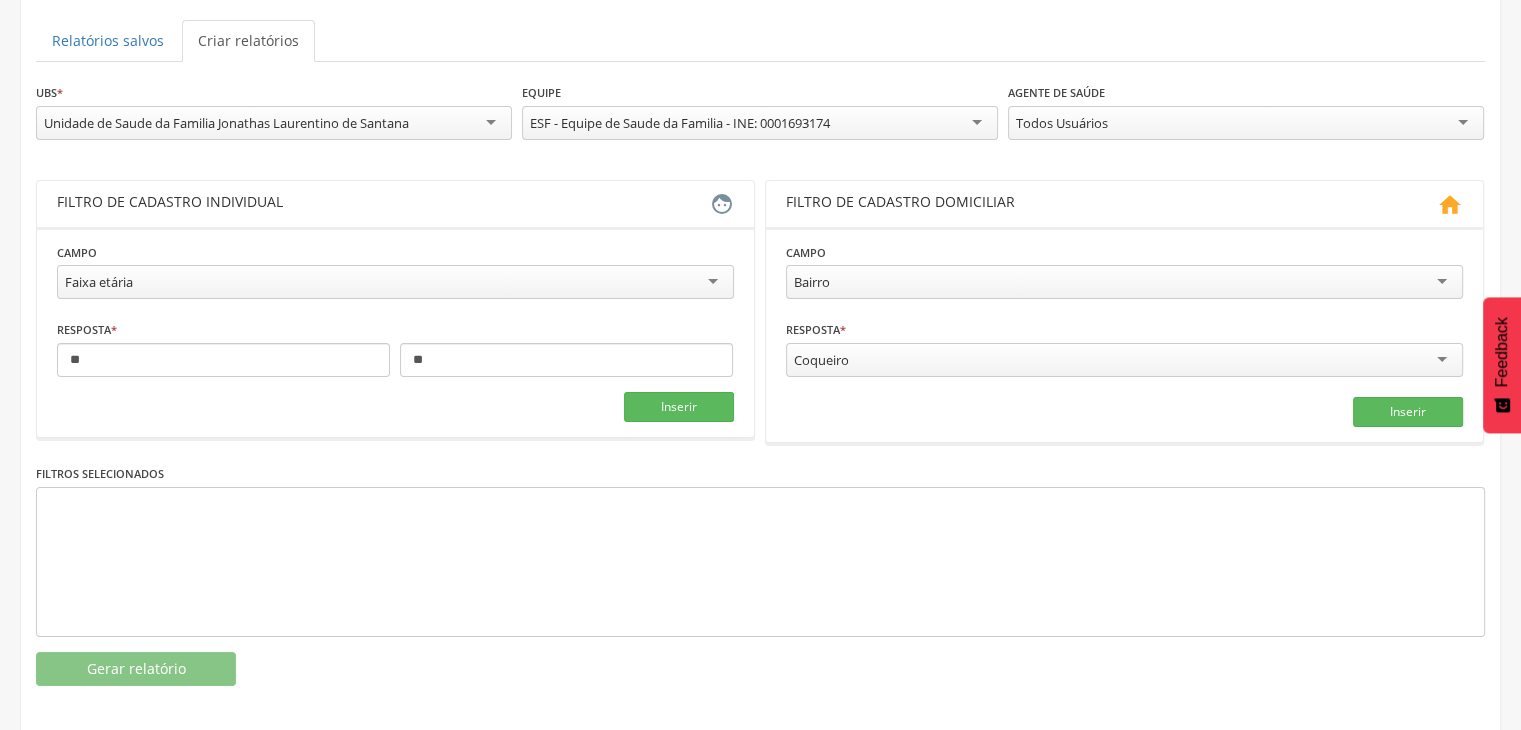 click at bounding box center [760, 562] 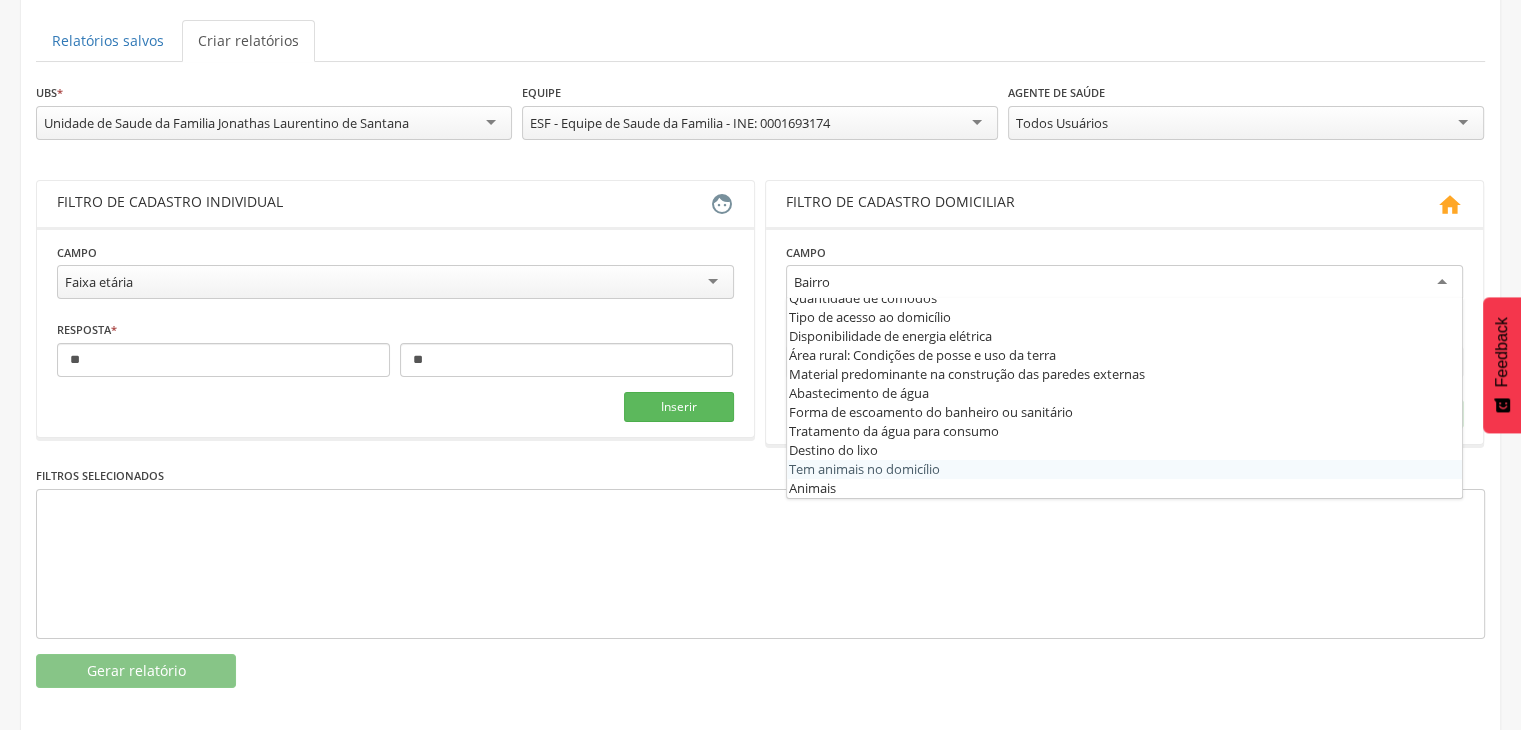 scroll, scrollTop: 0, scrollLeft: 0, axis: both 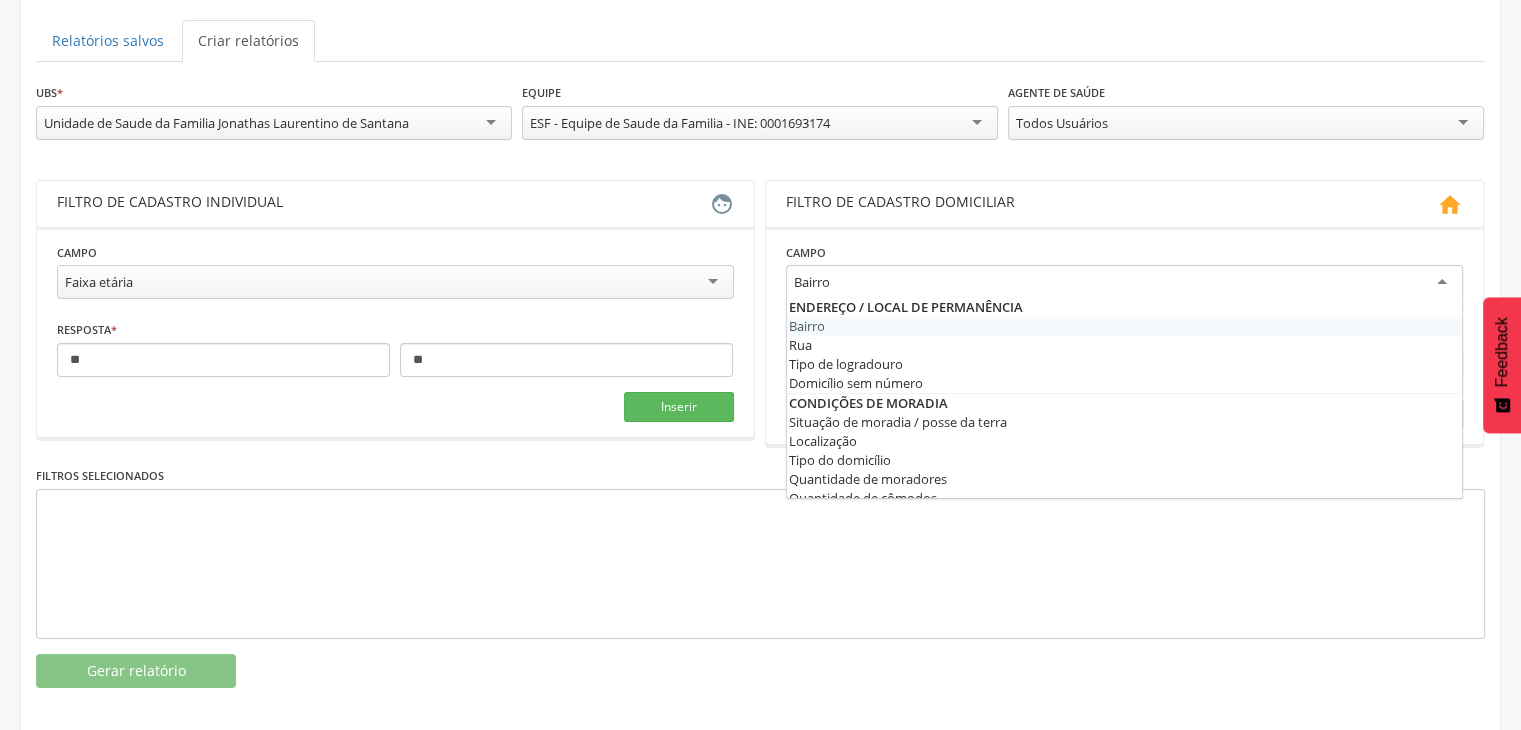 click on "****** Pov ****** Coqueiro Pov Barretos Manguinhas Angico Aroeira Lapinha Alagoinhas Boa Paz Bonsucesso Ponto de Mairi Coqueiro Faz Estrelinha Zona Rural Pov Teobaldo Uruçú Tanque da Nação Bonfim Reviver Angico - Novo Horizonte Angico - São Mateus Vale Central Angico - Junco Angico - Gato Teobaldo Sanharol Alto da Boa Vista Itapuã Cadó São Bento das Lajes Recreio Sem Terra de Cima Coqueiro Pov Barretos Pov Manguinhas Pov Angico" at bounding box center (1124, 335) 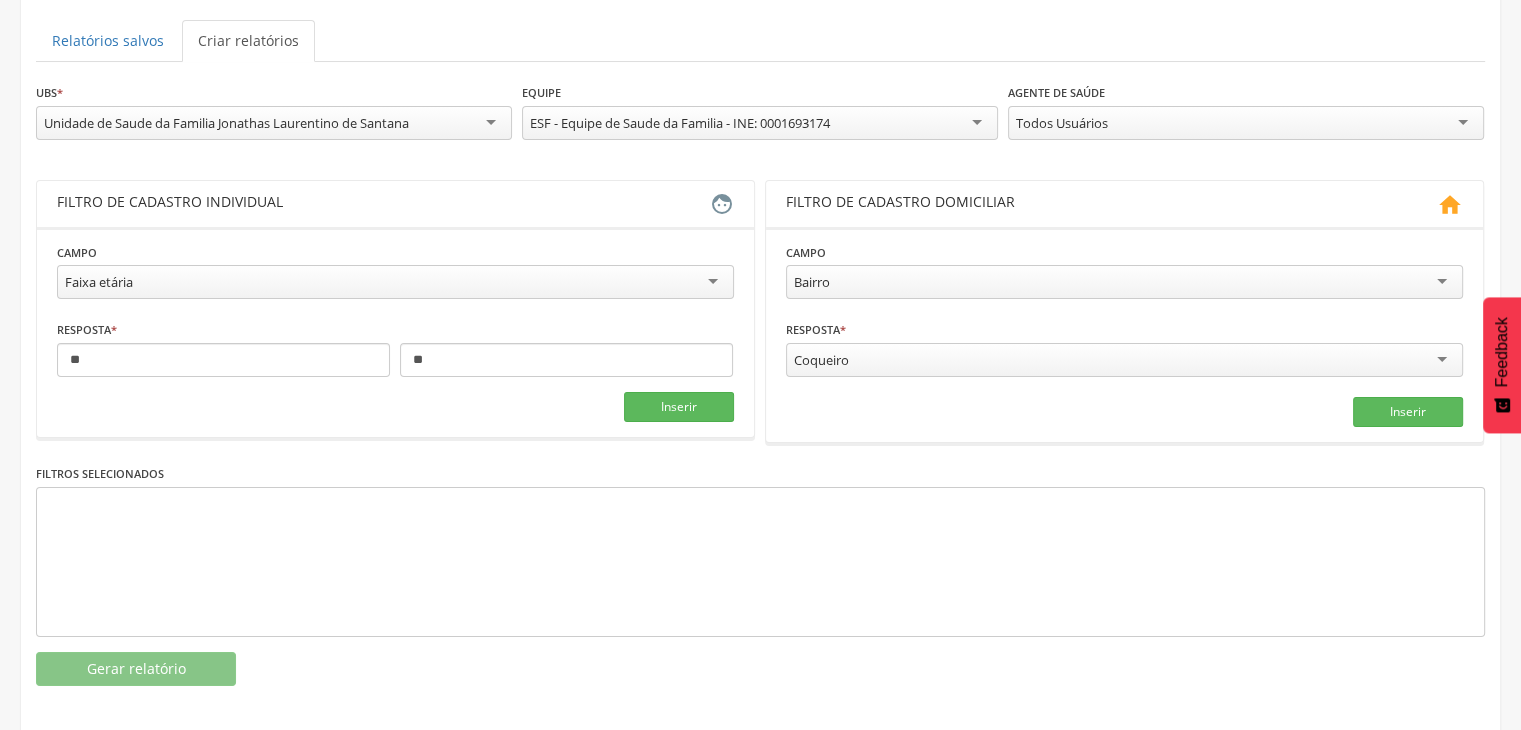 click at bounding box center [760, 562] 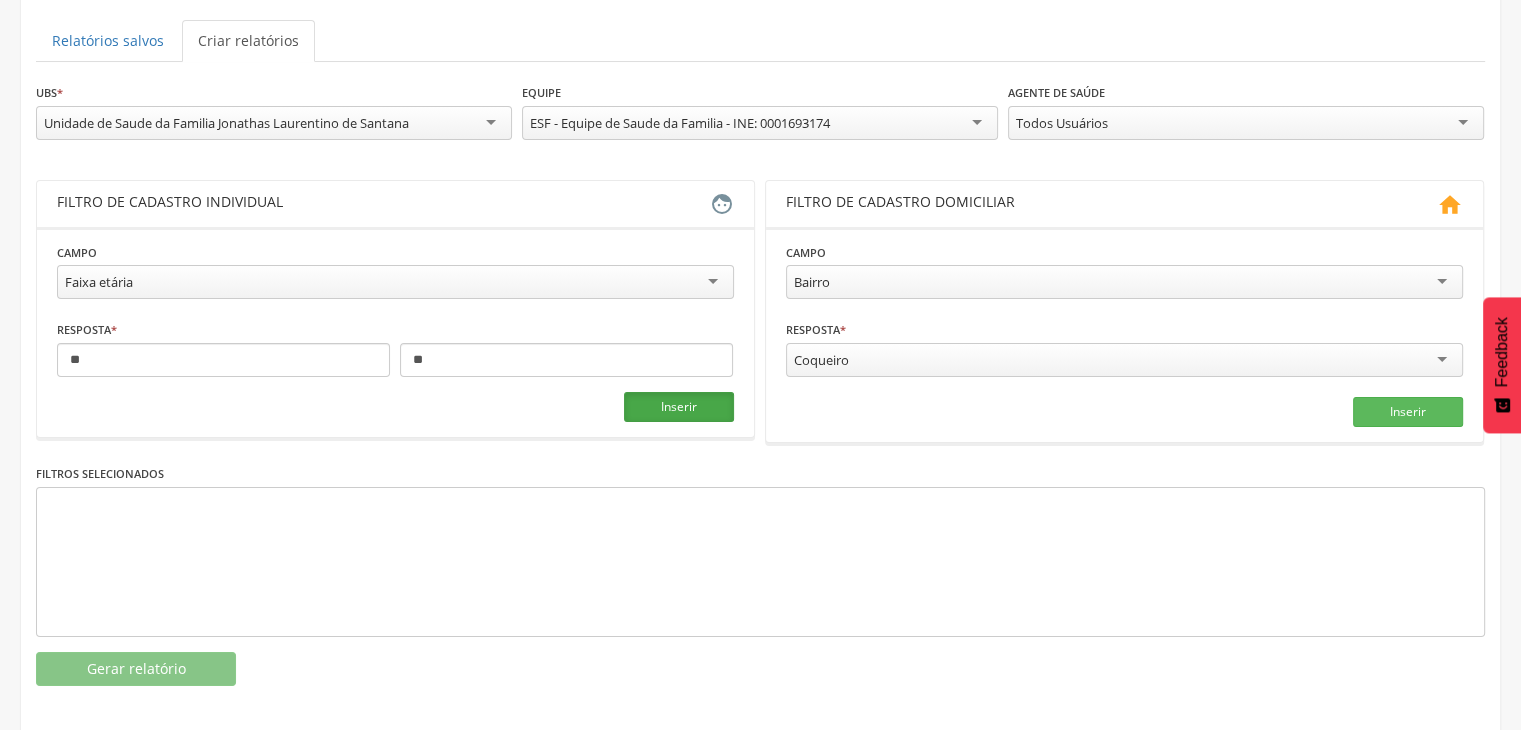 click on "Inserir" at bounding box center (679, 407) 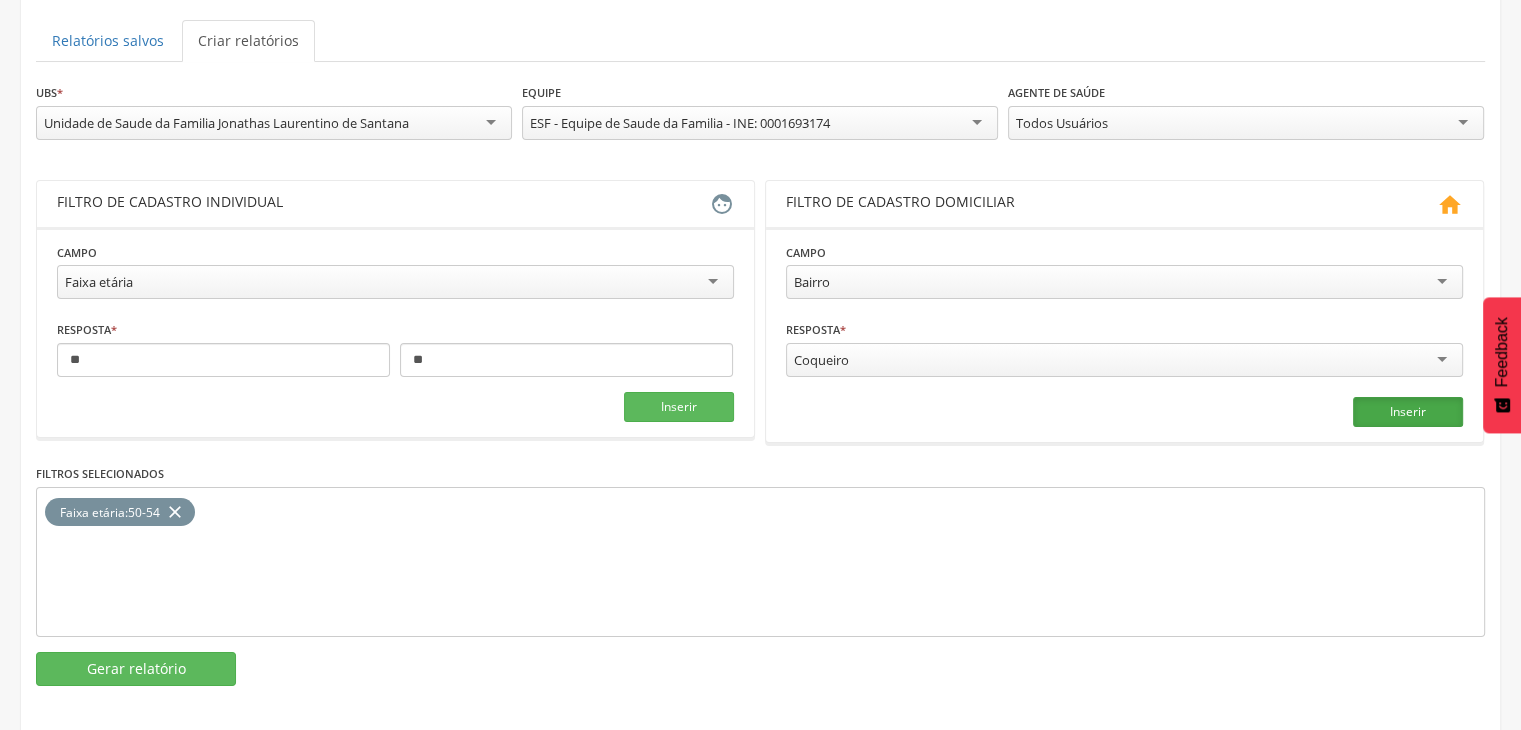 click on "Inserir" at bounding box center (1408, 412) 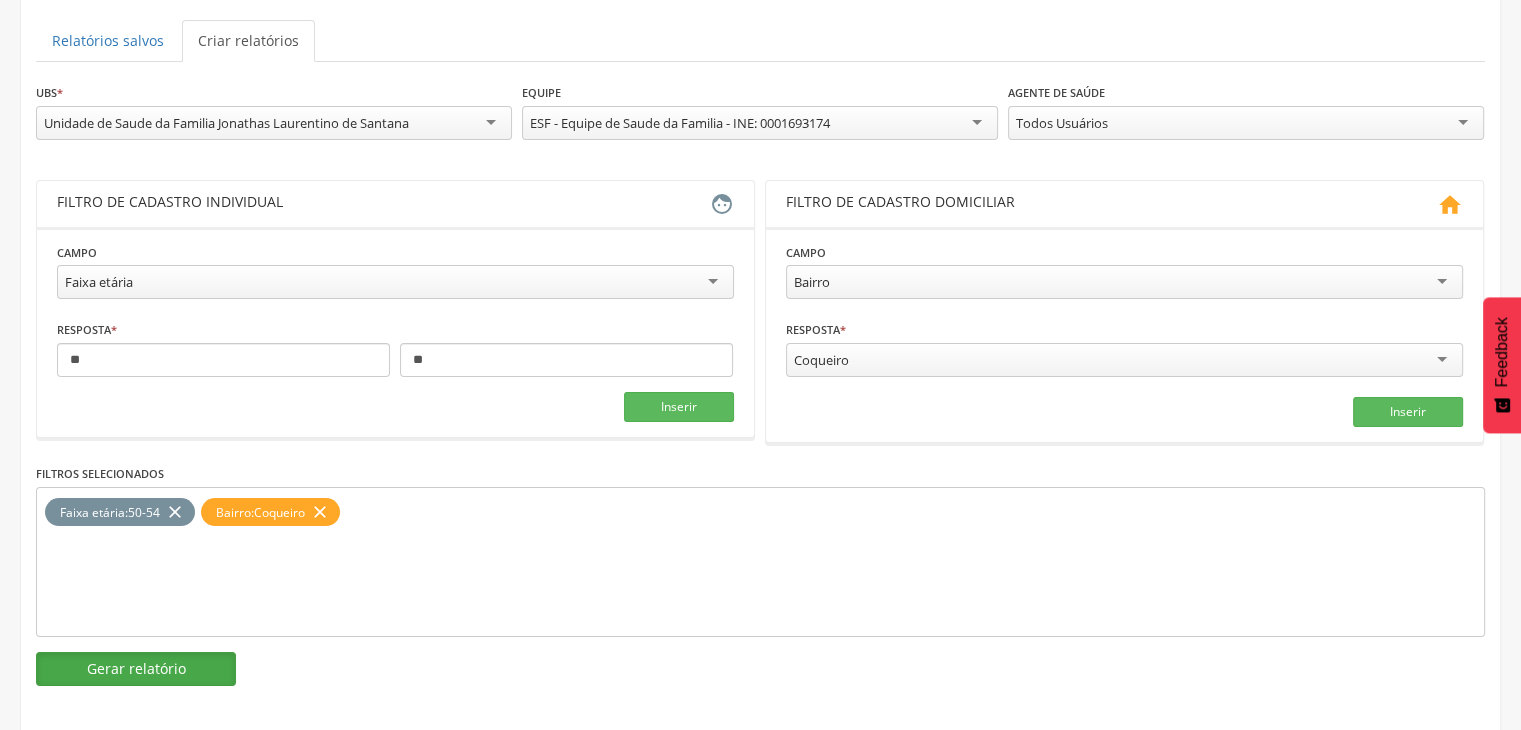 click on "Gerar relatório" at bounding box center (136, 669) 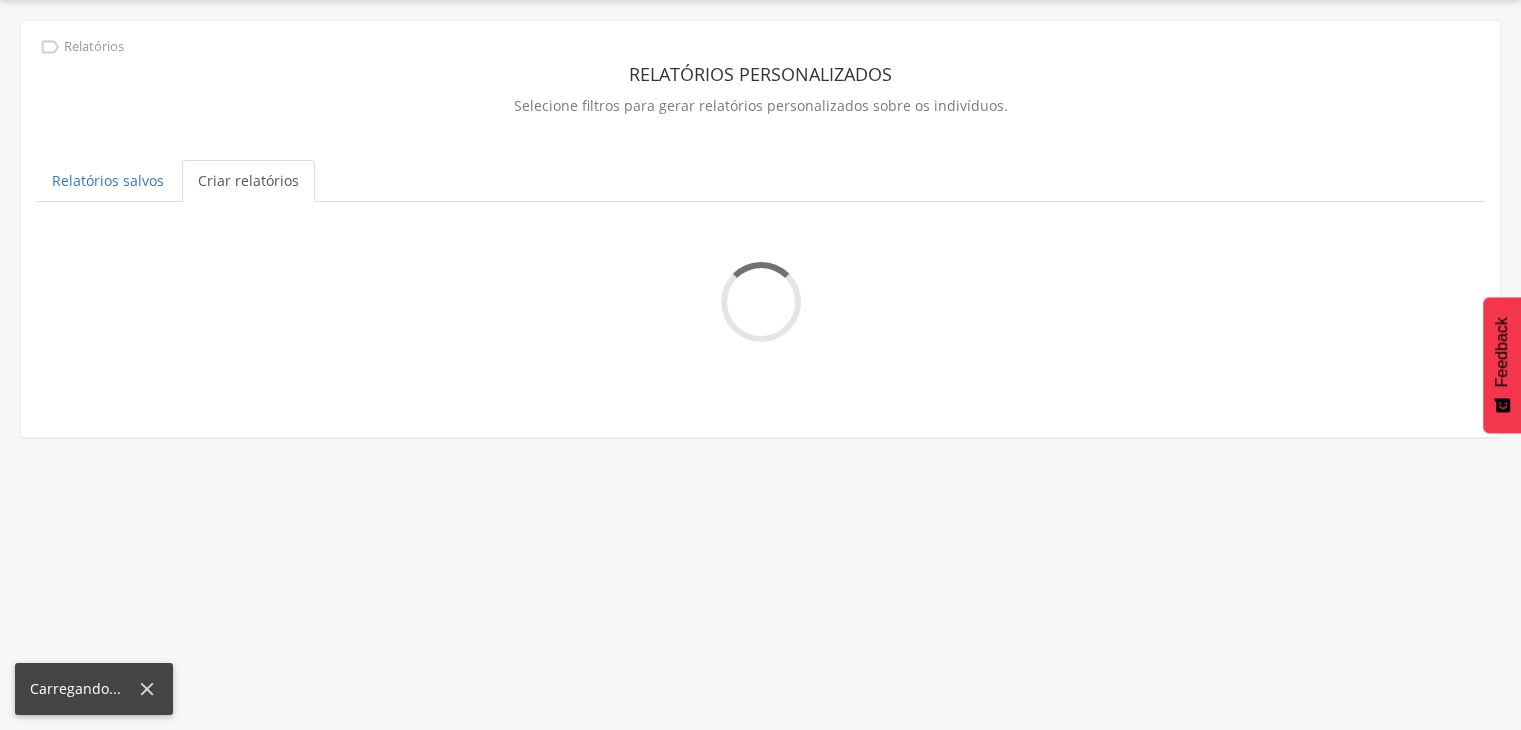 scroll, scrollTop: 60, scrollLeft: 0, axis: vertical 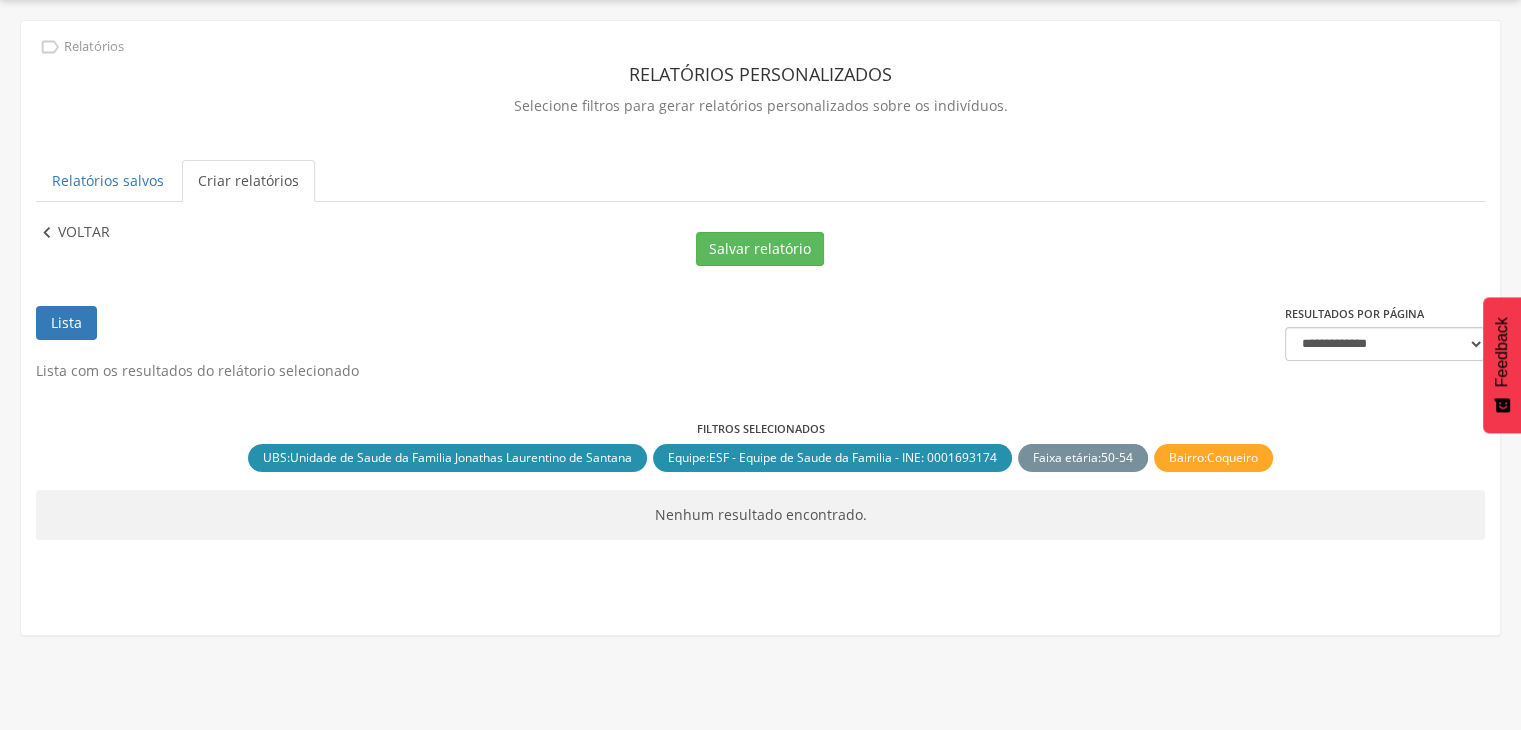 click on "" at bounding box center [47, 233] 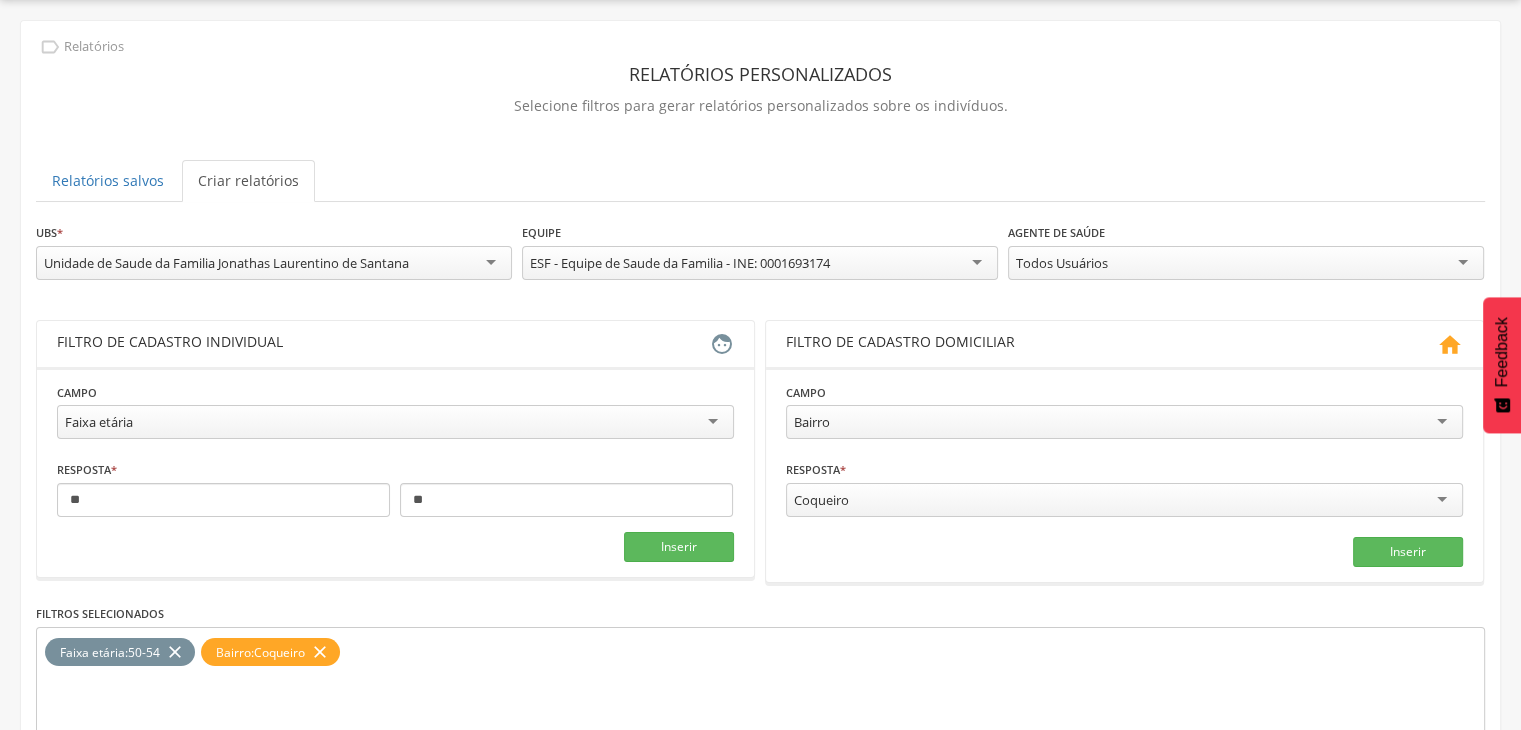 scroll, scrollTop: 200, scrollLeft: 0, axis: vertical 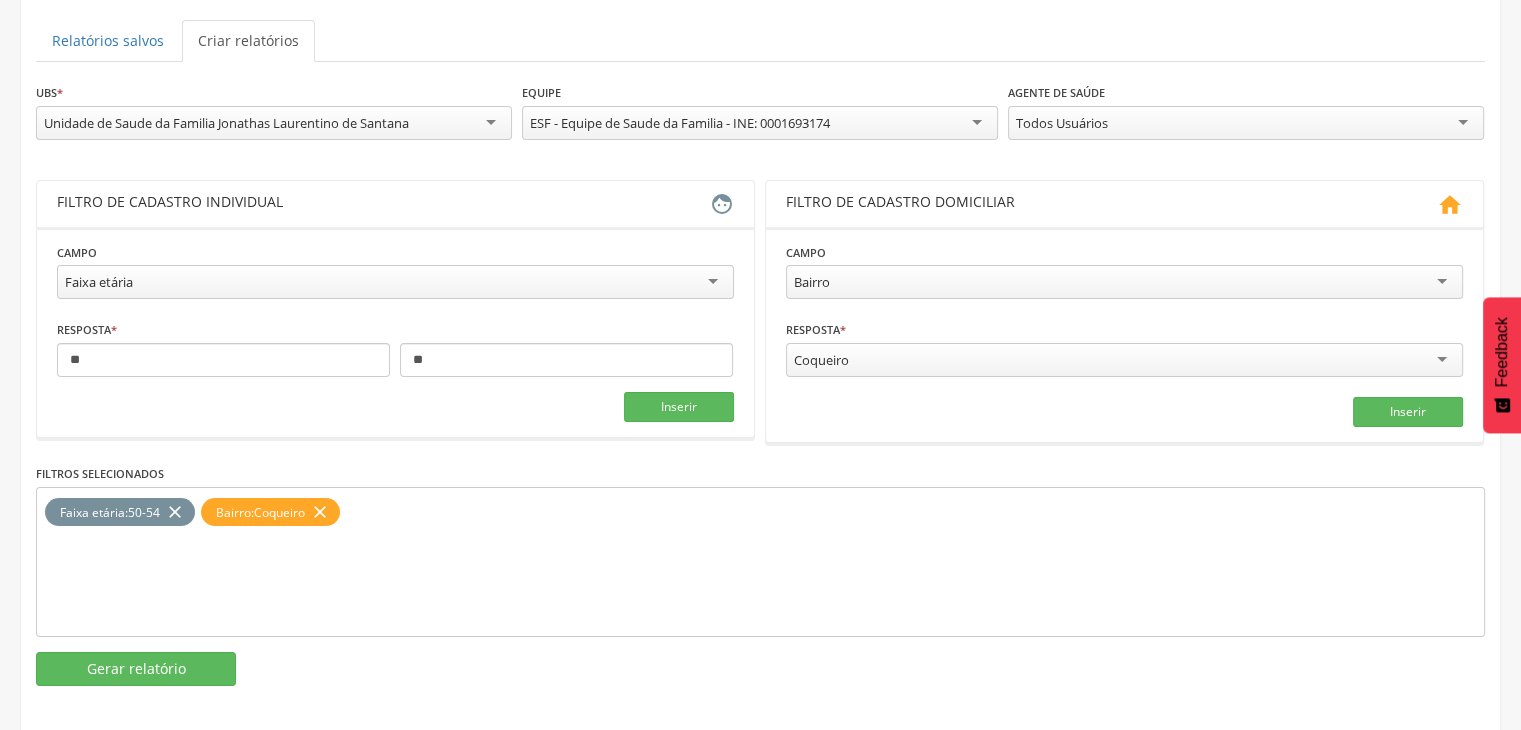 click on "Coqueiro" at bounding box center [1124, 360] 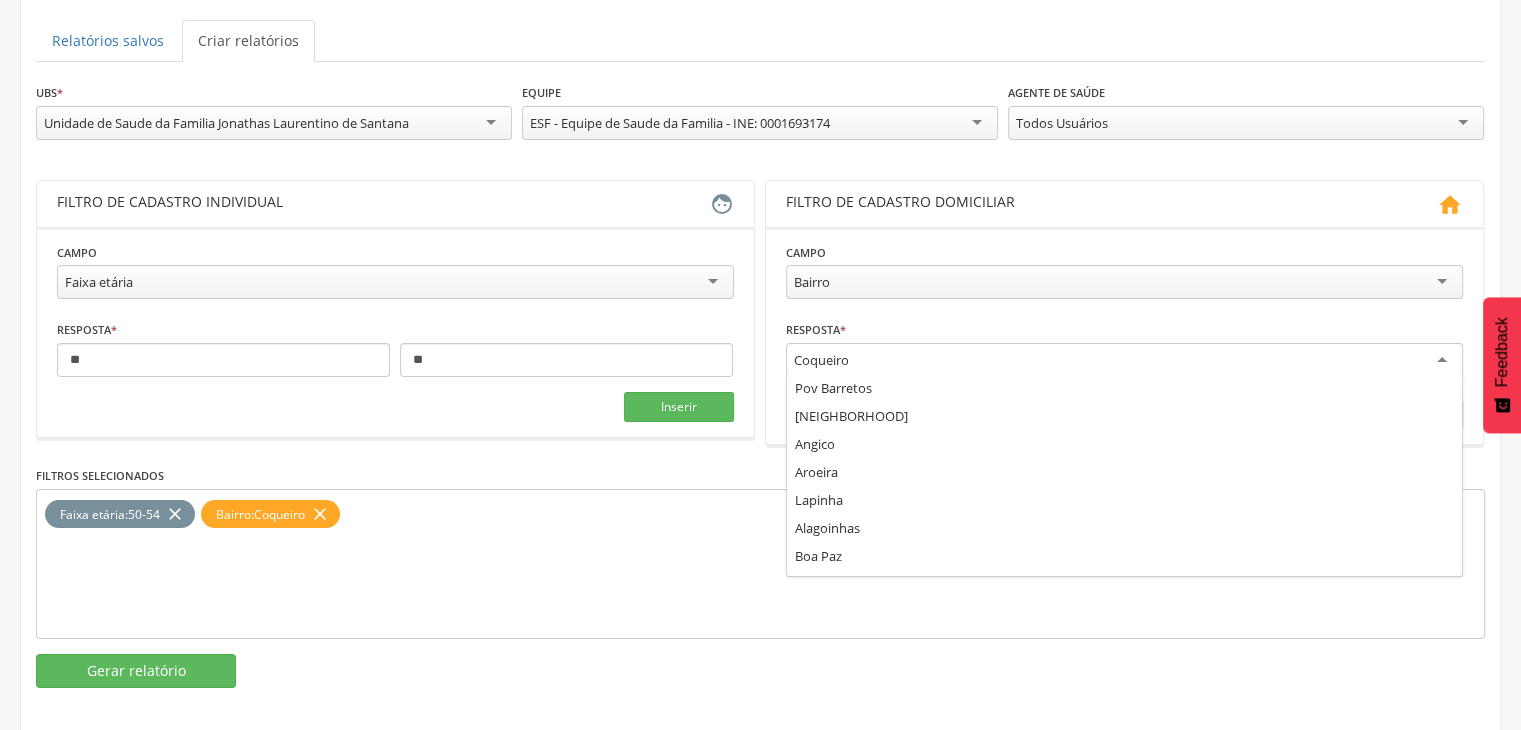 scroll, scrollTop: 0, scrollLeft: 0, axis: both 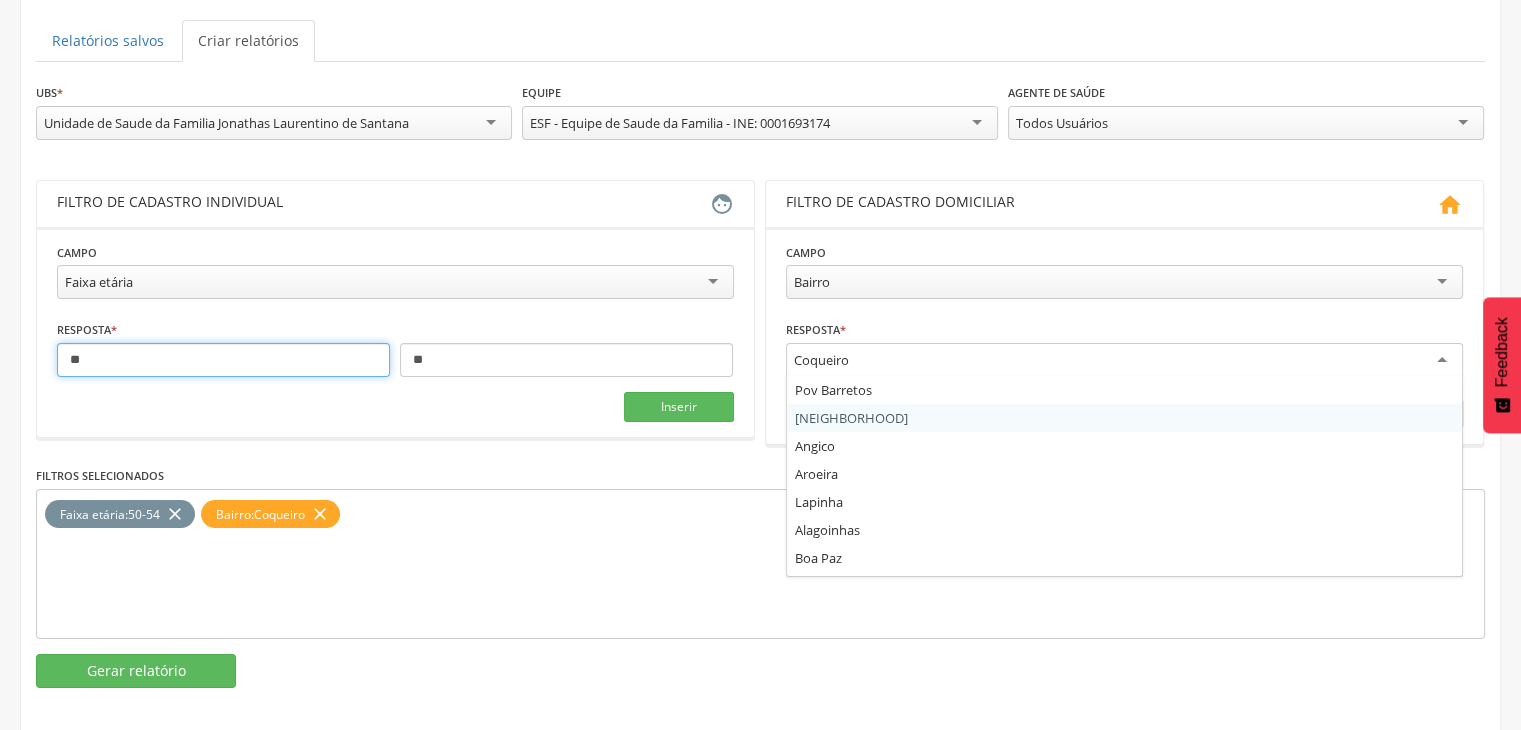 click on "**" at bounding box center [223, 360] 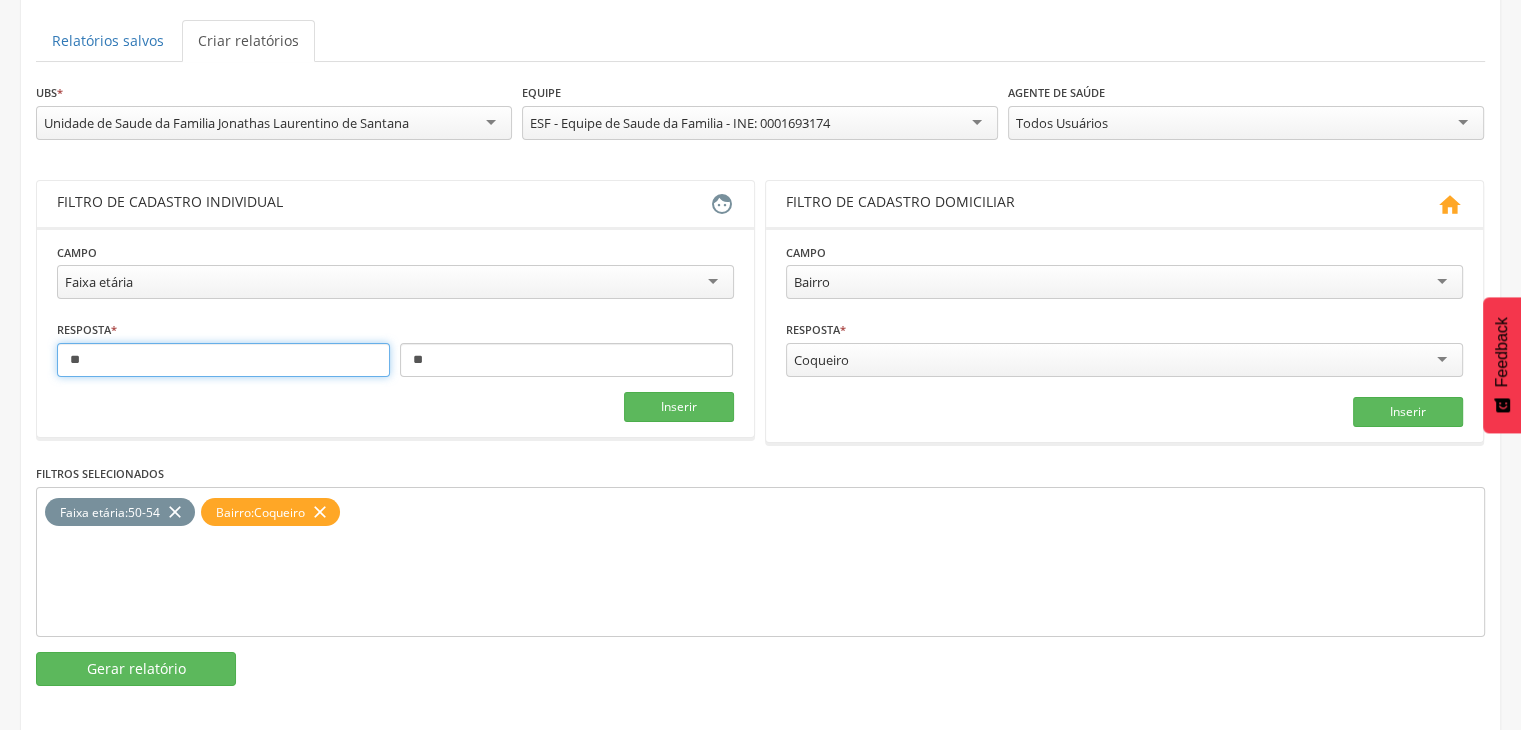 type on "*" 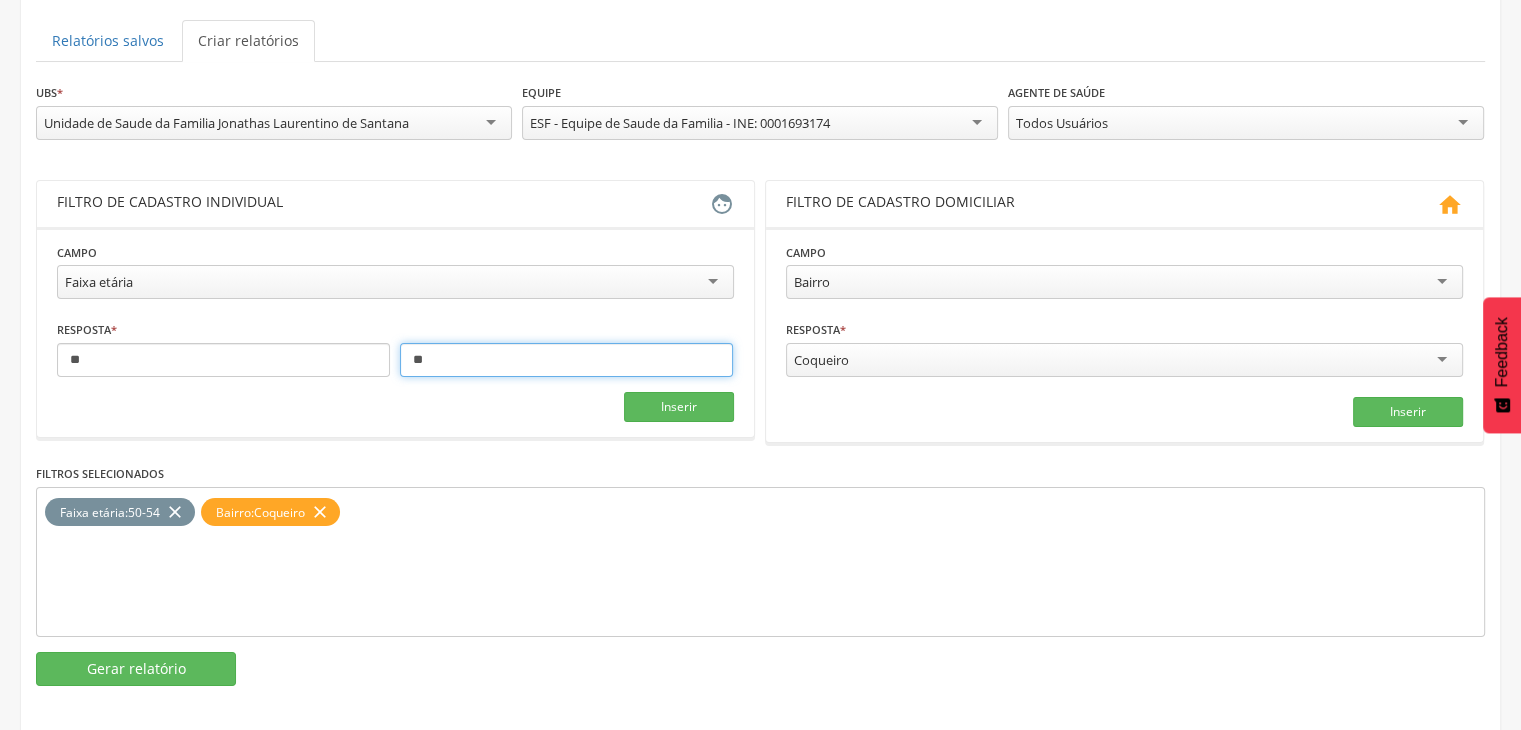 click on "**" at bounding box center (566, 360) 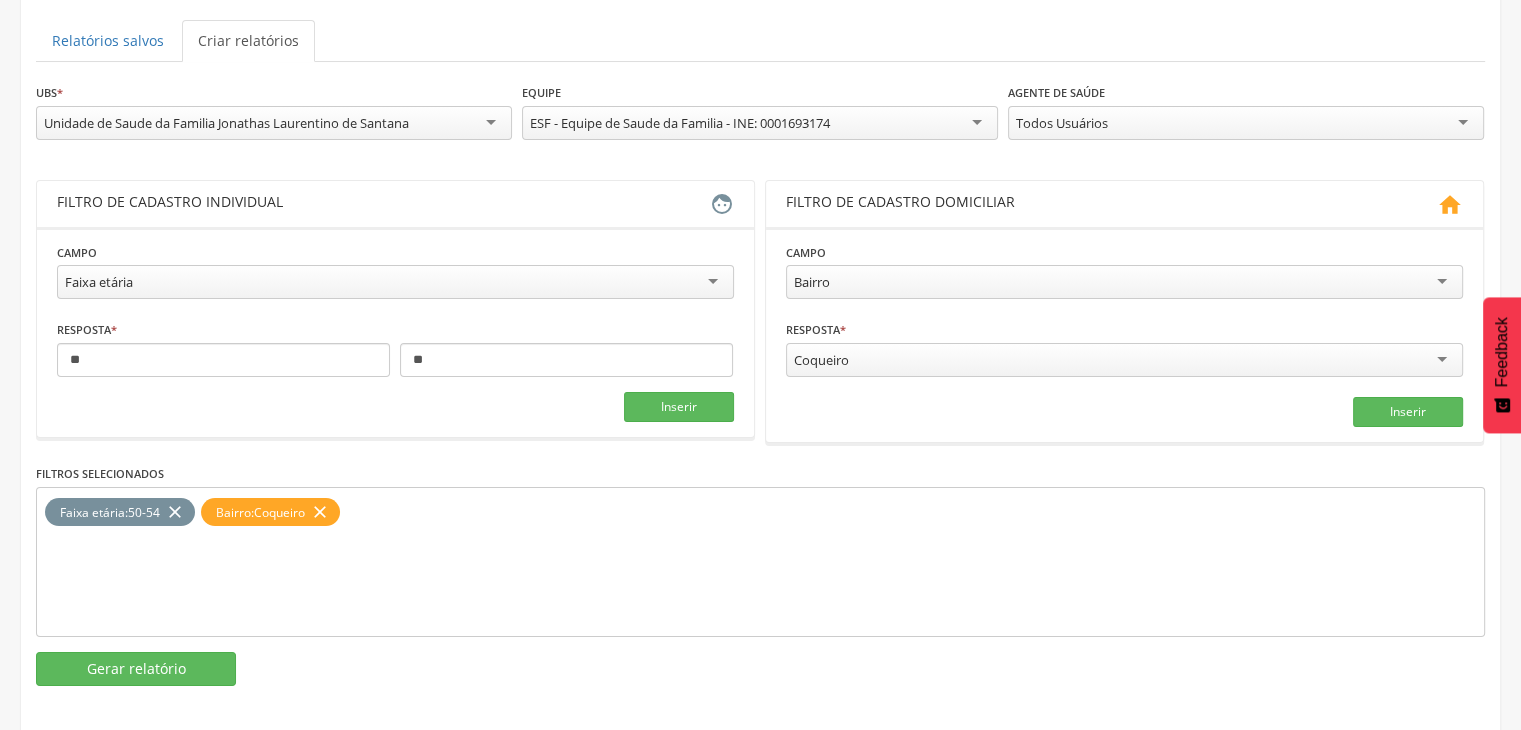 click on "Faixa etária" at bounding box center [395, 282] 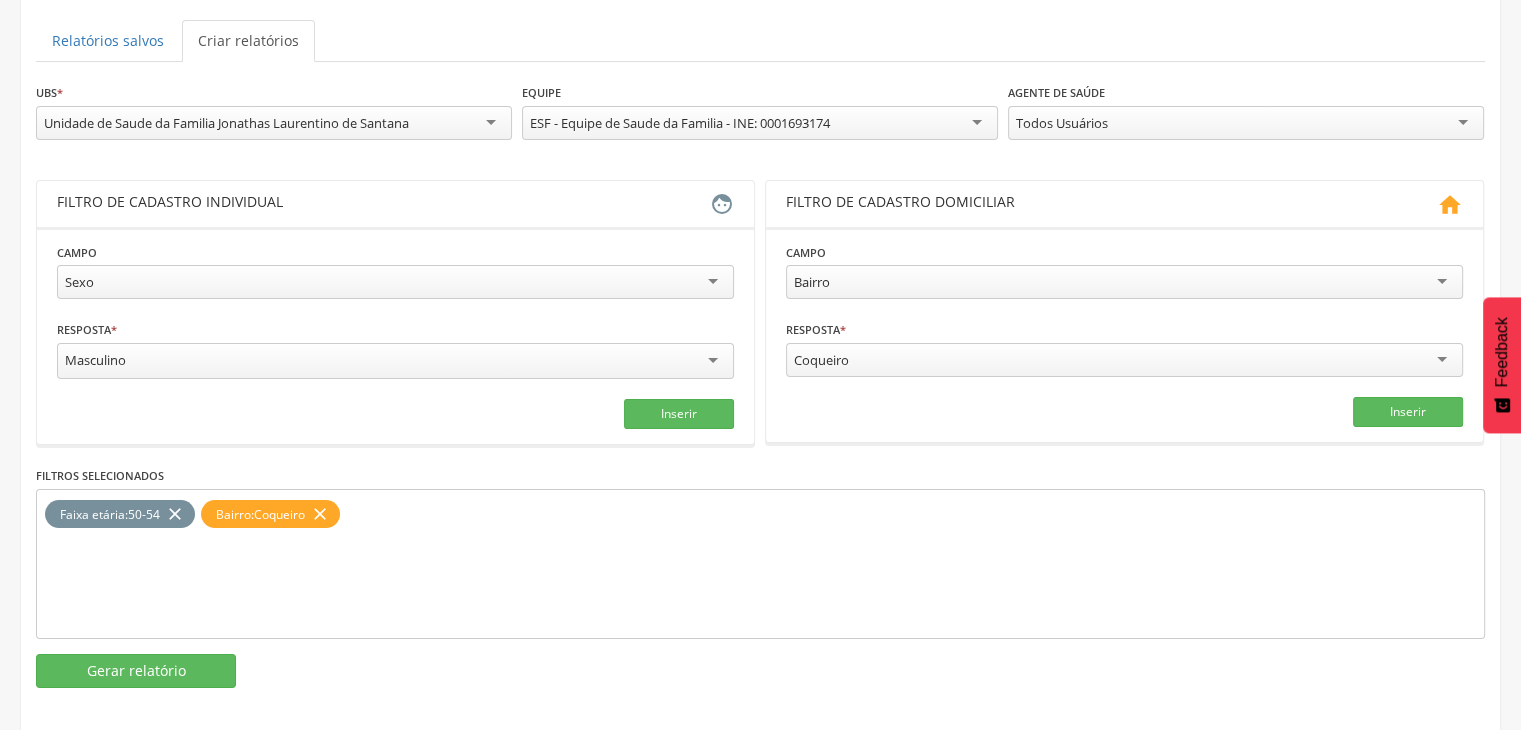 click on "Masculino" at bounding box center (95, 360) 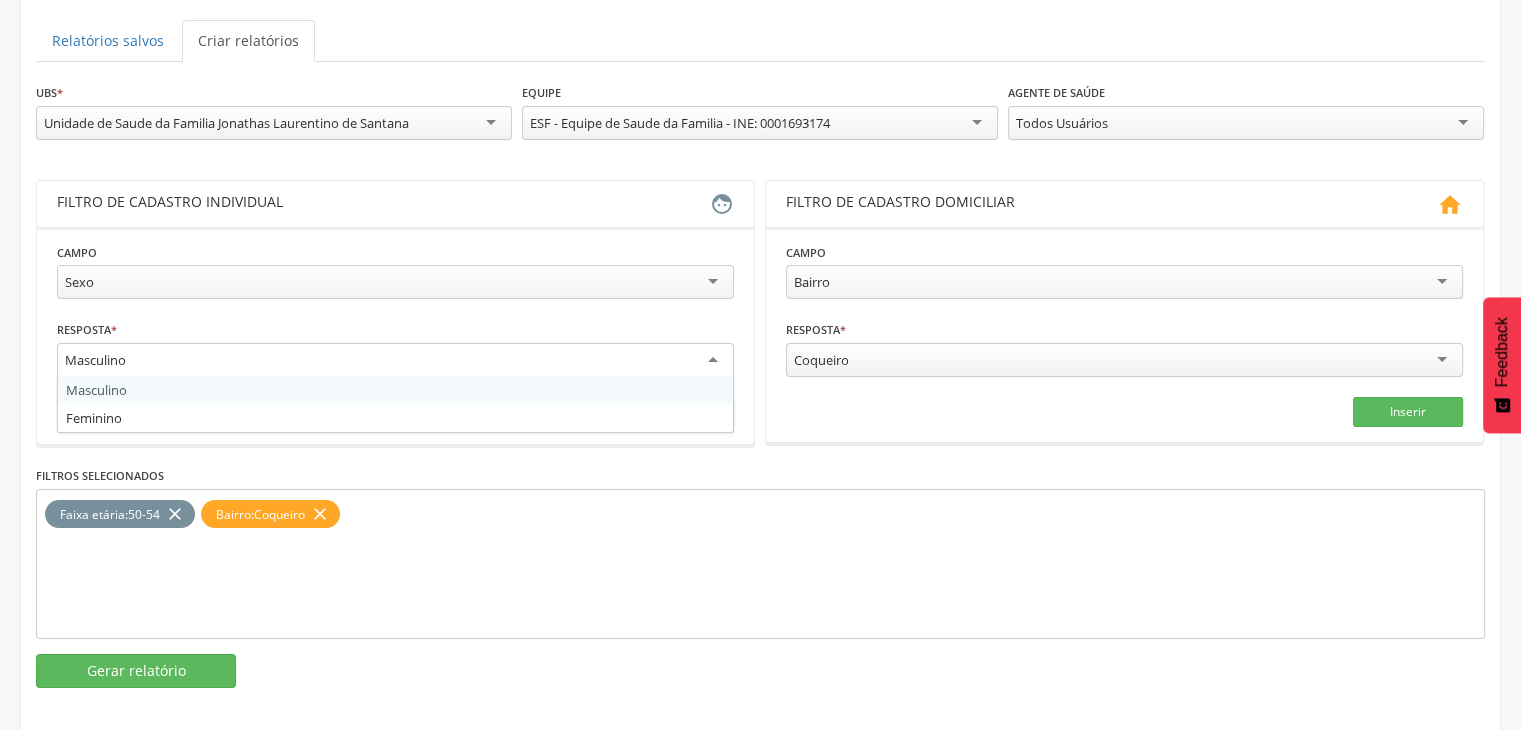 click on "**** Sexo Responsável familiar Relação de parentesco com o responsável Cartão do SUS Idade Faixa etária Sexo Raça/Cor Desconhece nome da mãe Nacionalidade Município de nascimento País de nascimento Aniversariantes no mês Motivo da saída do cadastro Frequenta escola ou creche Grau de instrução Situação no mercado de trabalho Criança de 0 a 9 anos, fica com Frequenta cuidador tradicional Participa de grupo comunitário Possui plano de saúde privado Membro de povo ou comunidade tradicional ou campo, floresta e águas Povo ou comunidade tradicional que o cidadão pertence Orientação sexual Identidade gênero cidadão Deficiência Recebe Bolsa Família Nos últimos três meses, os alimentos acabaram antes que tivesse dinheiro para comprar mais comida Nos últimos três meses, comeu apenas alguns alimentos que ainda tinha, porque o dinheiro acabou Está gestante Situação do peso Está fumante Está dependente ou faz uso abusivo de álcool? Tem diabetes *" at bounding box center (395, 335) 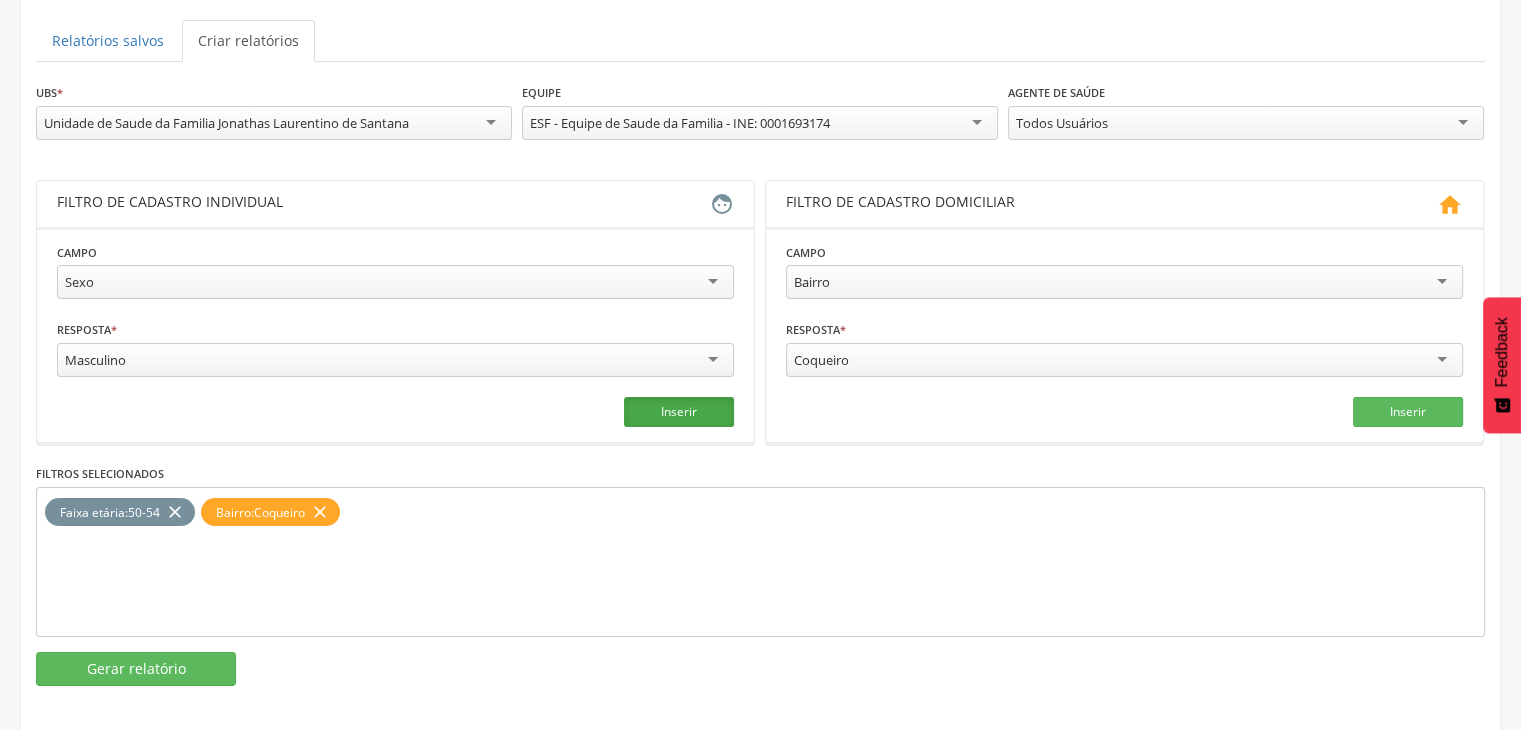 click on "Inserir" at bounding box center (679, 412) 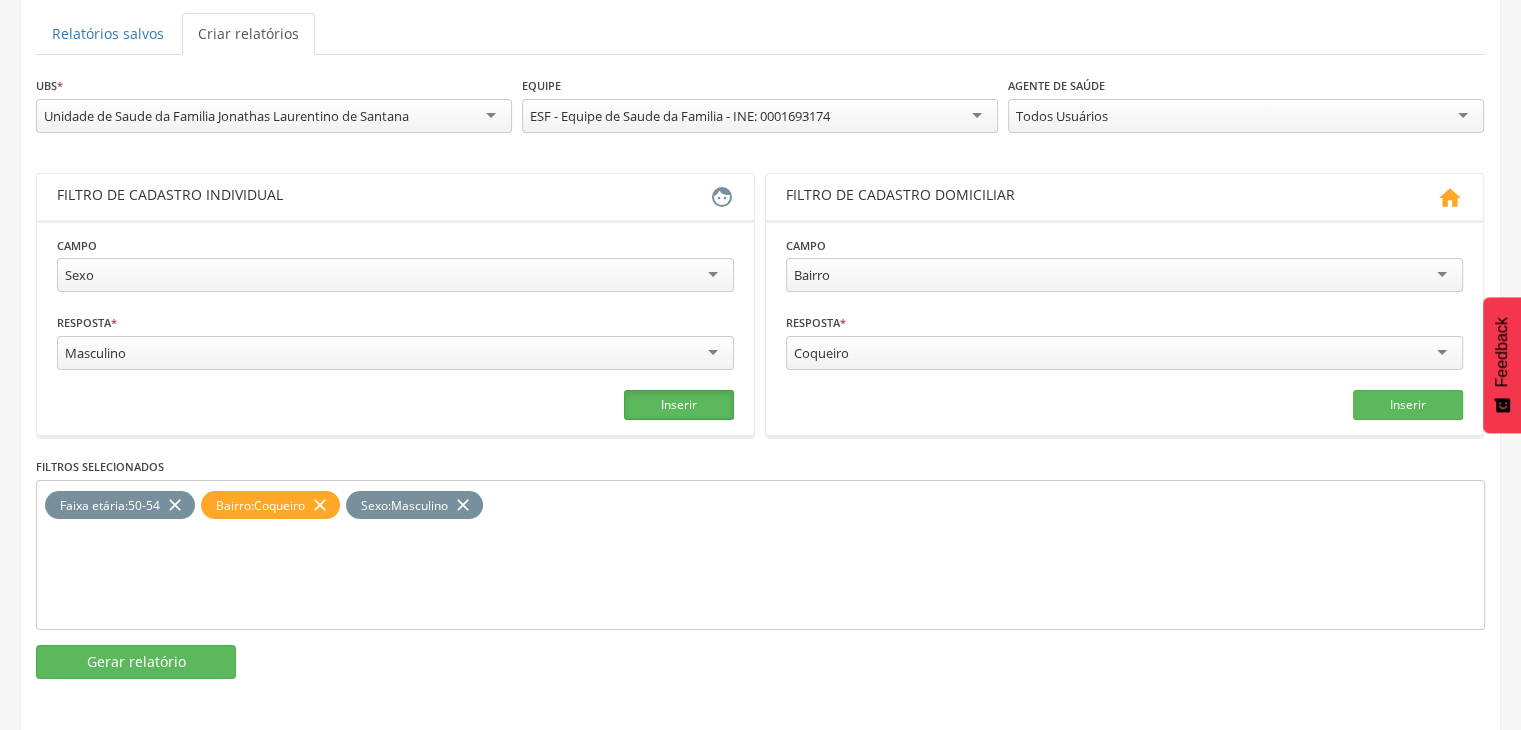 scroll, scrollTop: 208, scrollLeft: 0, axis: vertical 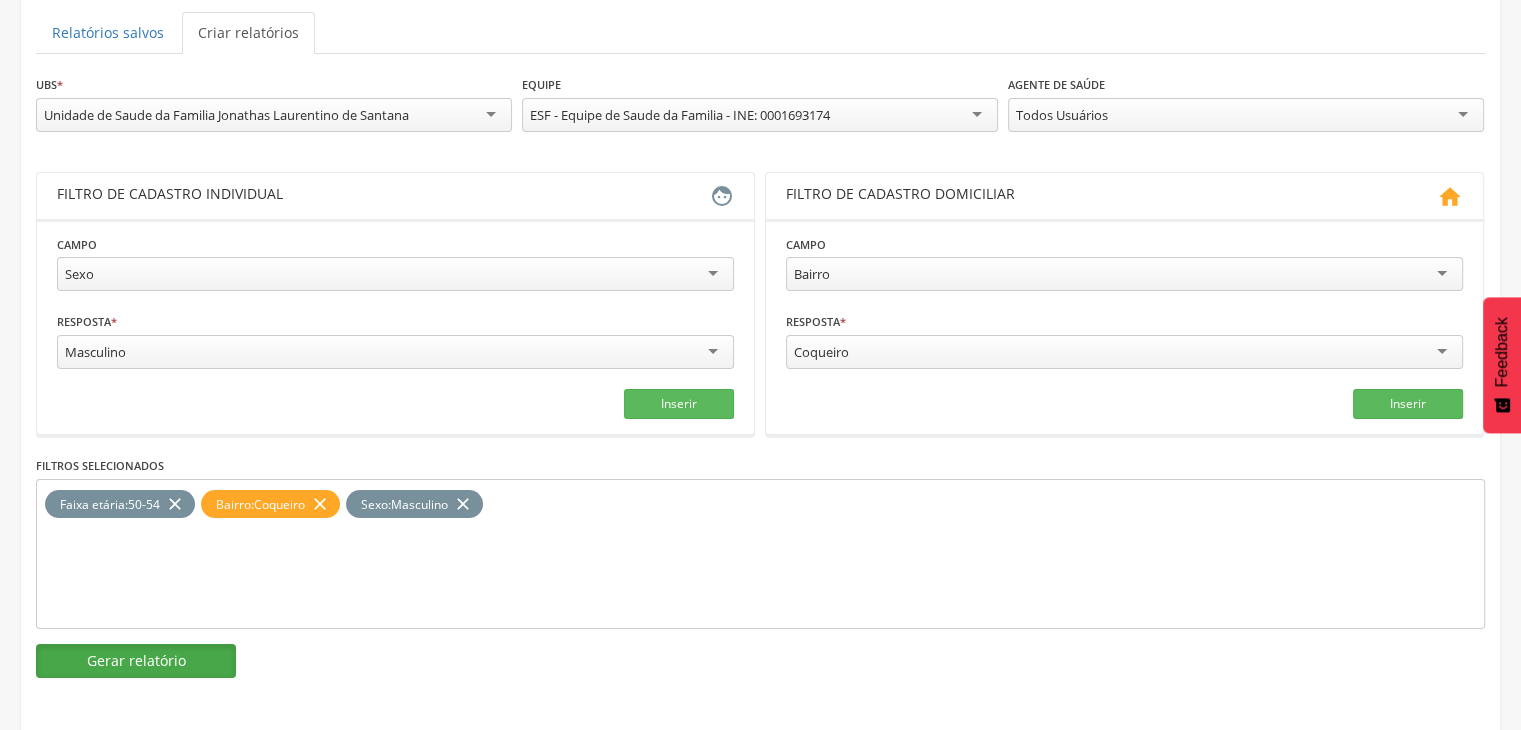 click on "Gerar relatório" at bounding box center [136, 661] 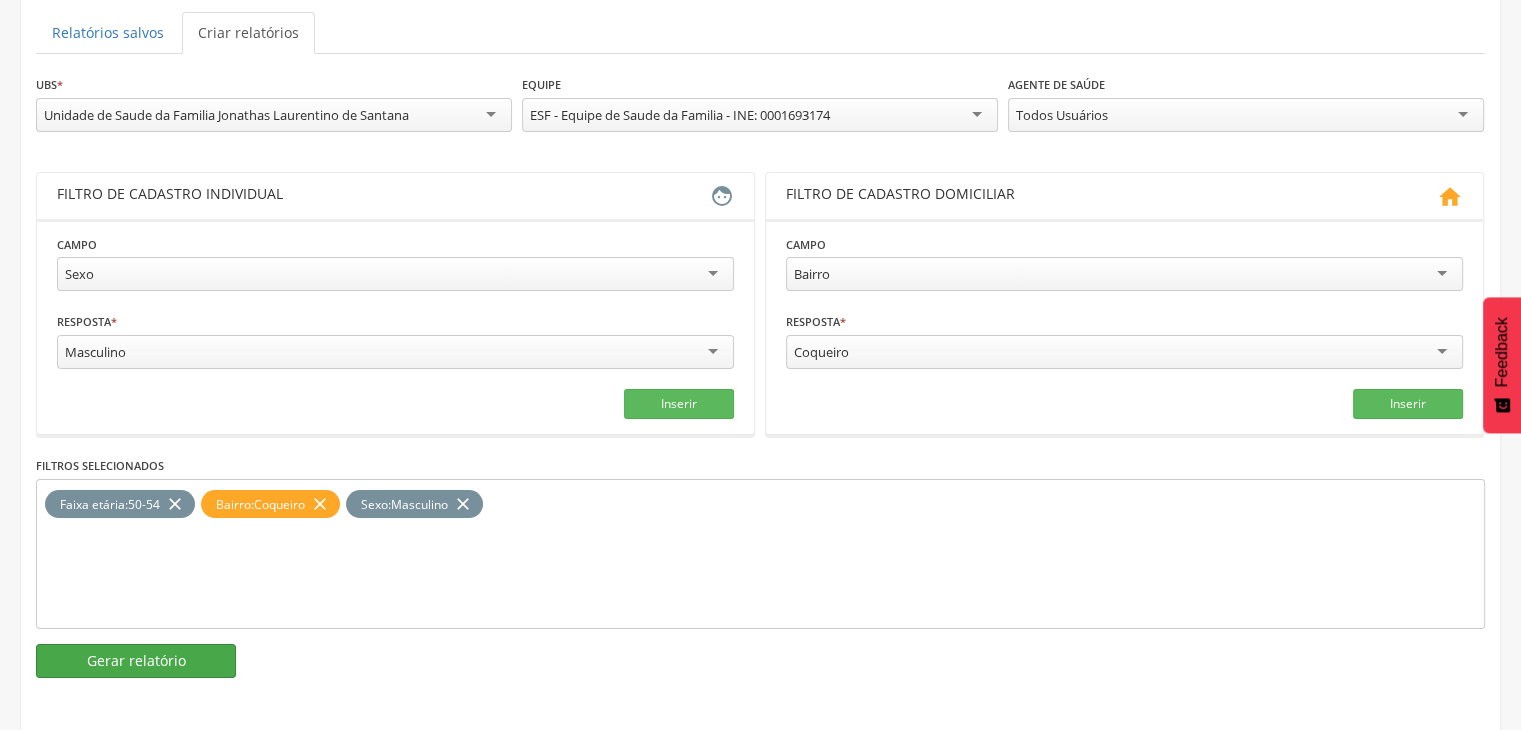 scroll, scrollTop: 60, scrollLeft: 0, axis: vertical 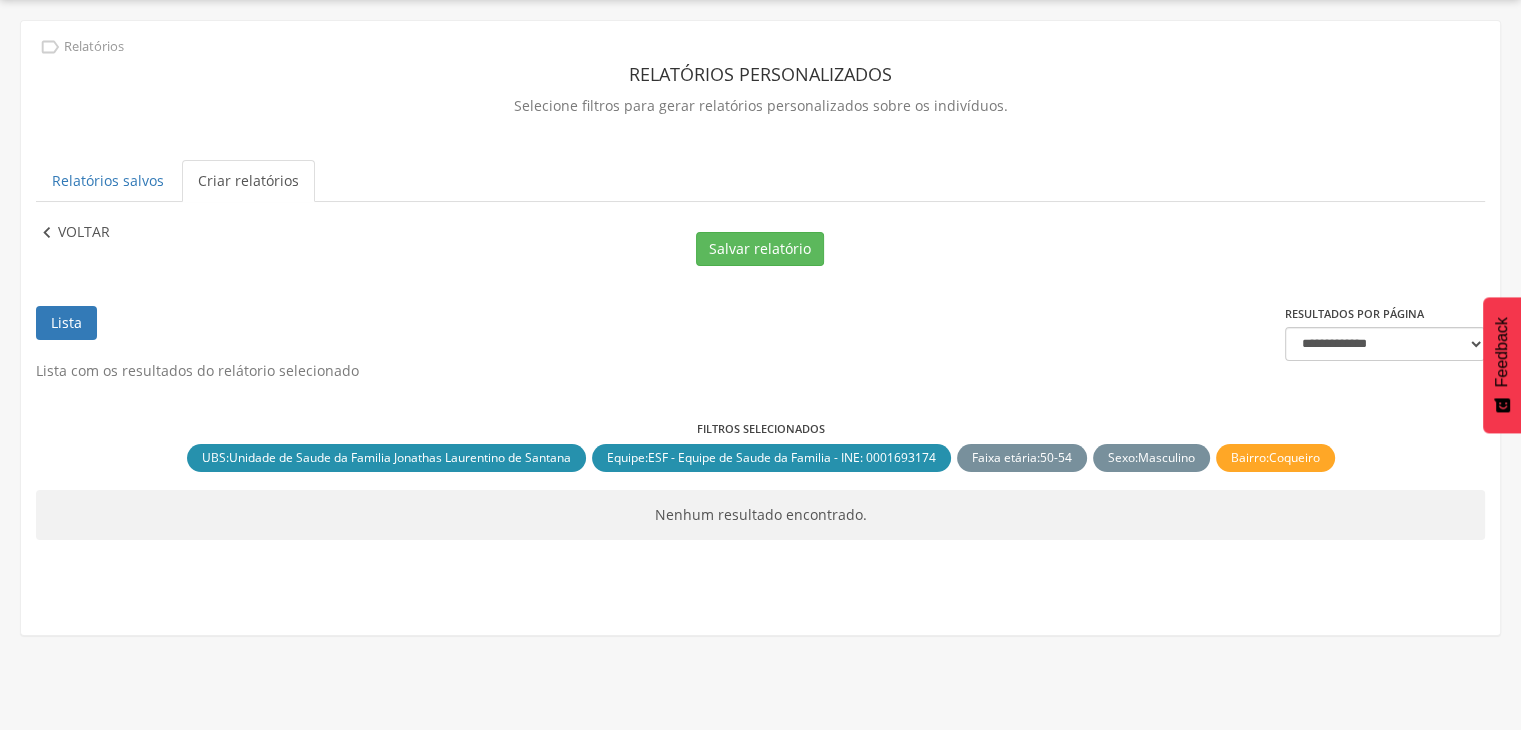 click on "Voltar" at bounding box center [84, 233] 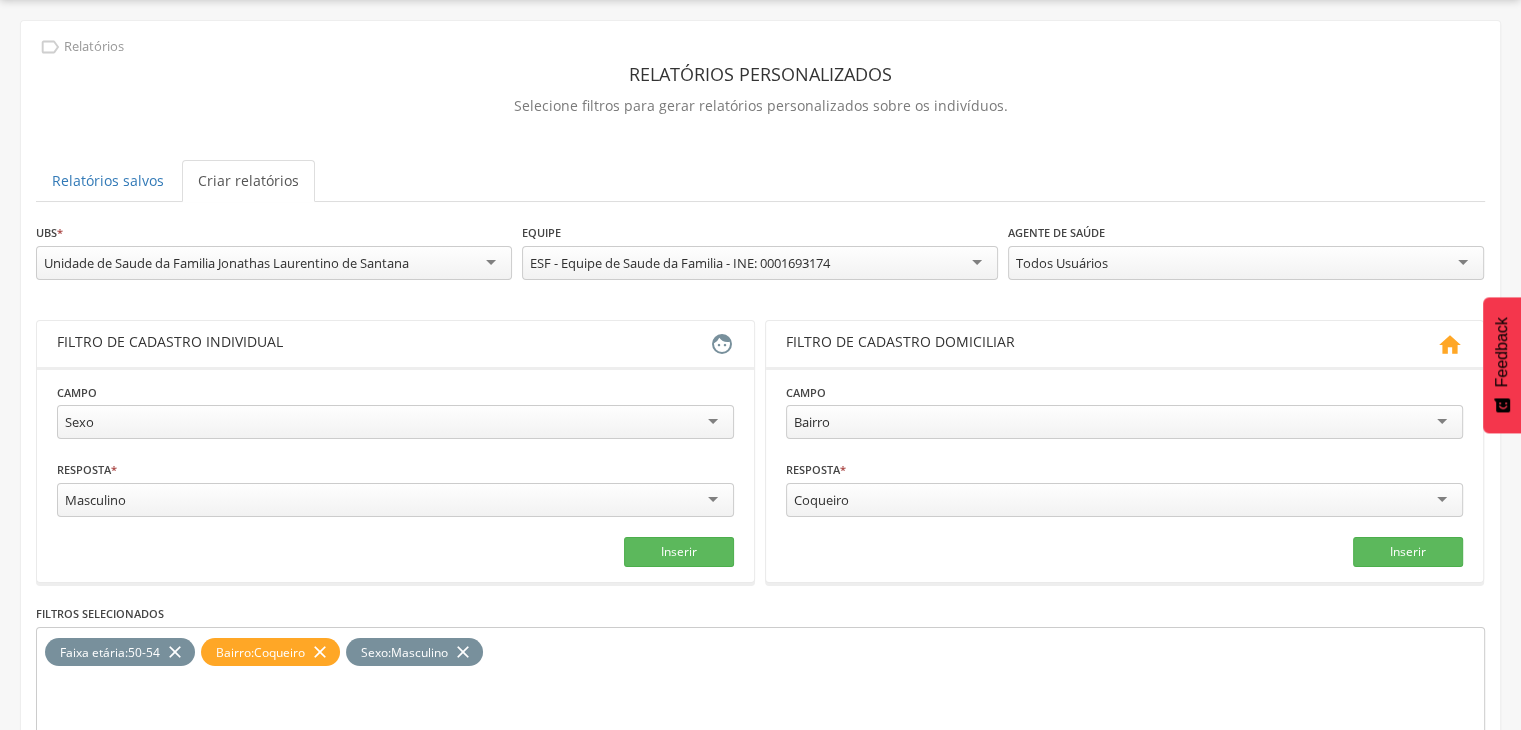 scroll, scrollTop: 208, scrollLeft: 0, axis: vertical 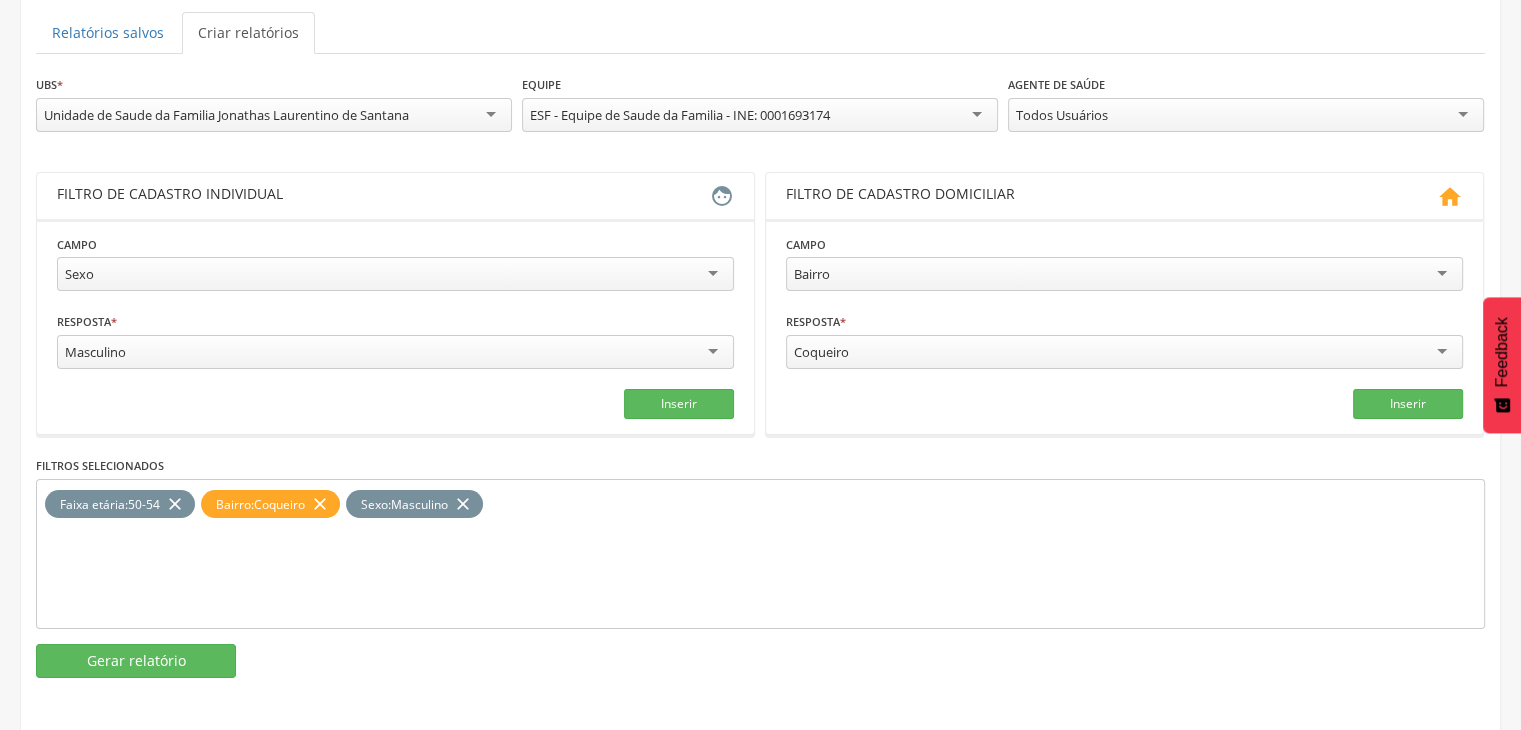 click on "Bairro" at bounding box center [1124, 274] 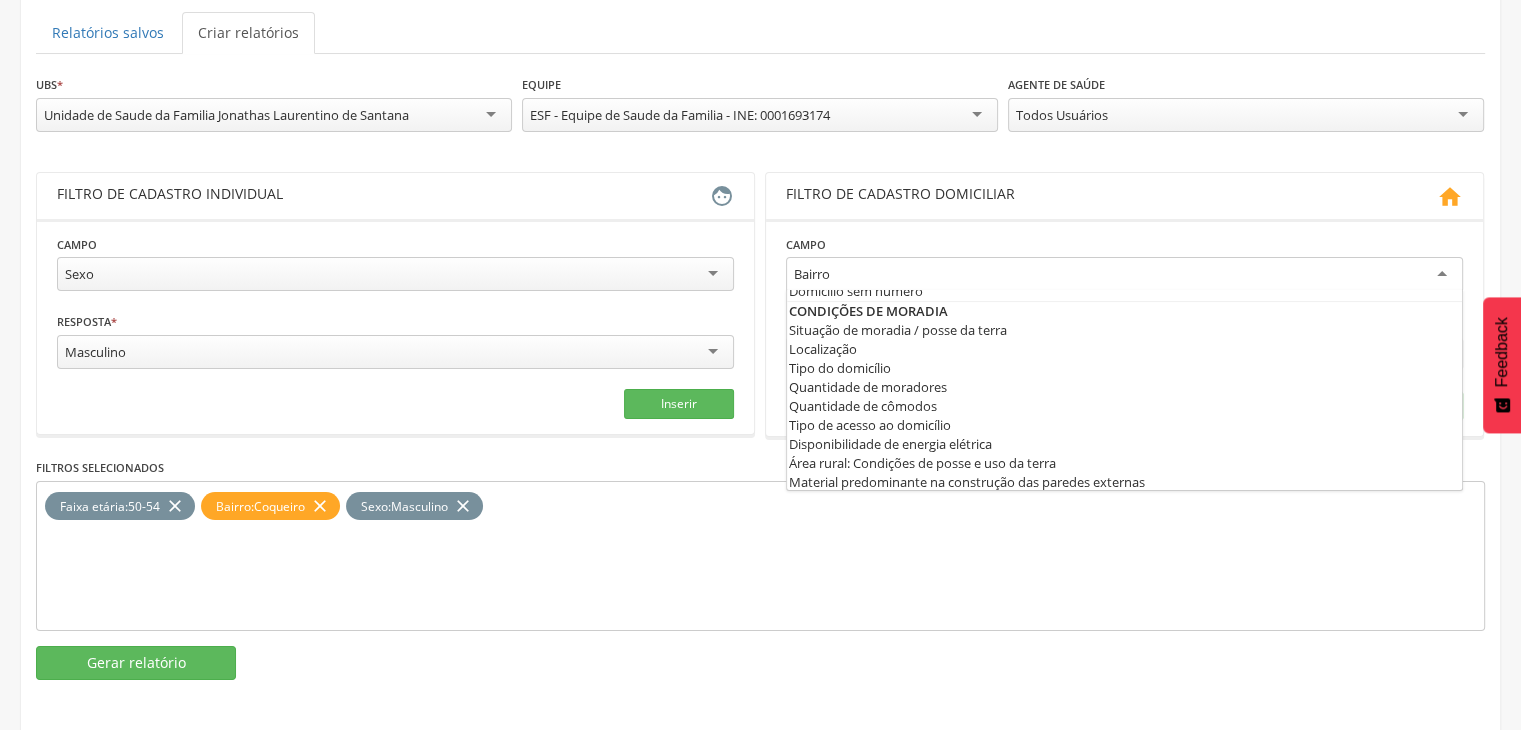 scroll, scrollTop: 0, scrollLeft: 0, axis: both 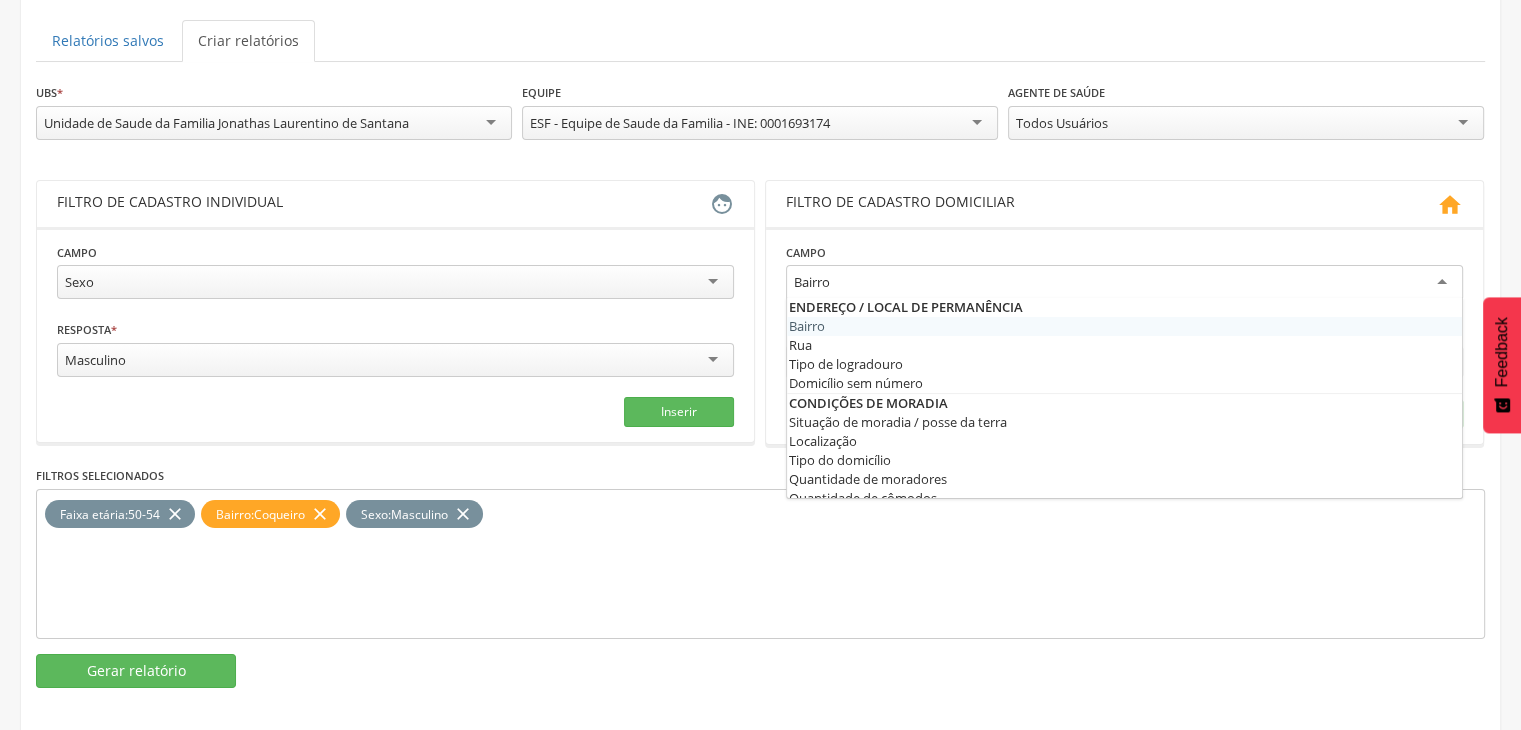 click on "Todos Usuários" at bounding box center [1246, 123] 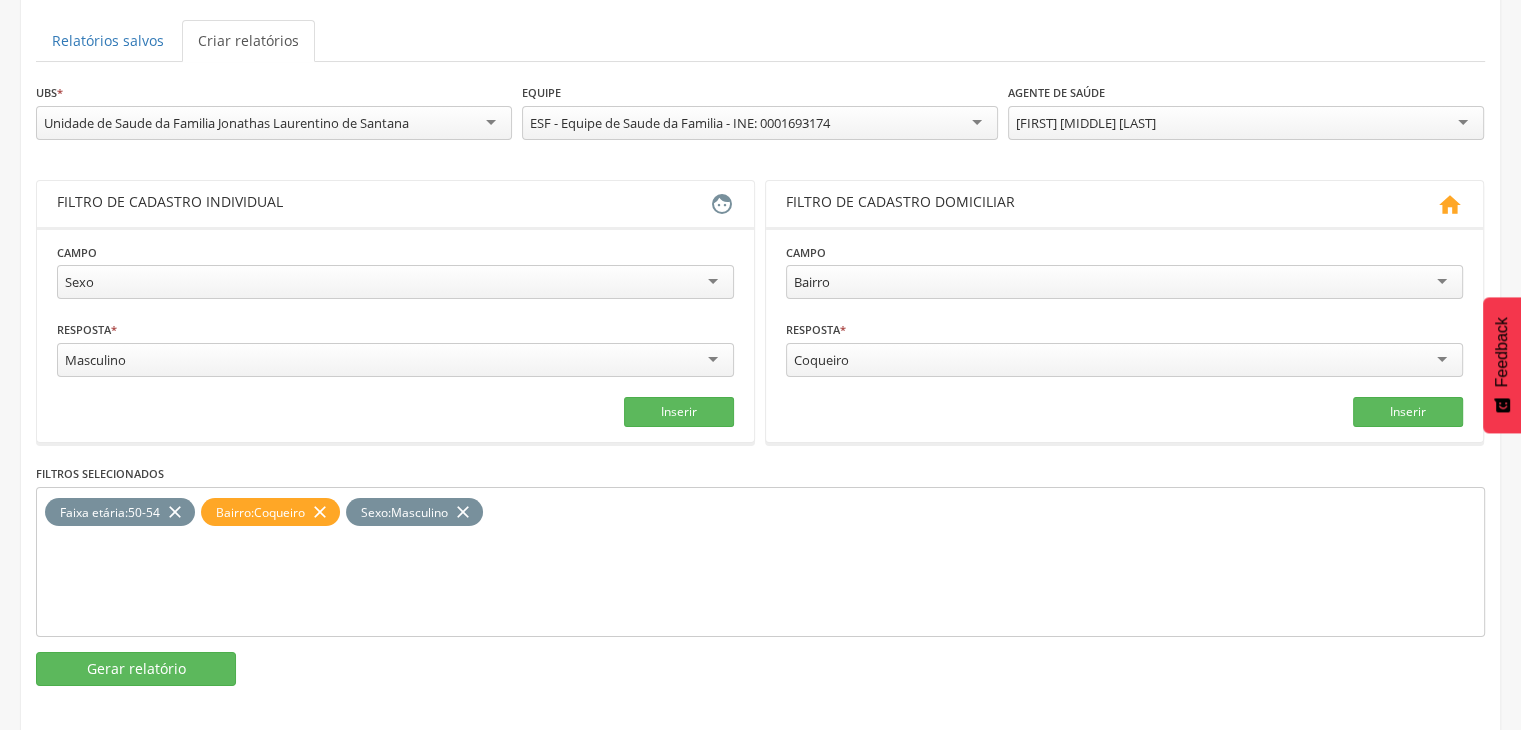 click on "Campo obrigatório **** Sexo Responsável familiar Relação de parentesco com o responsável Cartão do SUS Idade Faixa etária Sexo Raça/Cor Desconhece nome da mãe Nacionalidade Município de nascimento País de nascimento Aniversariantes no mês Grau de instrução * *" at bounding box center [760, 384] 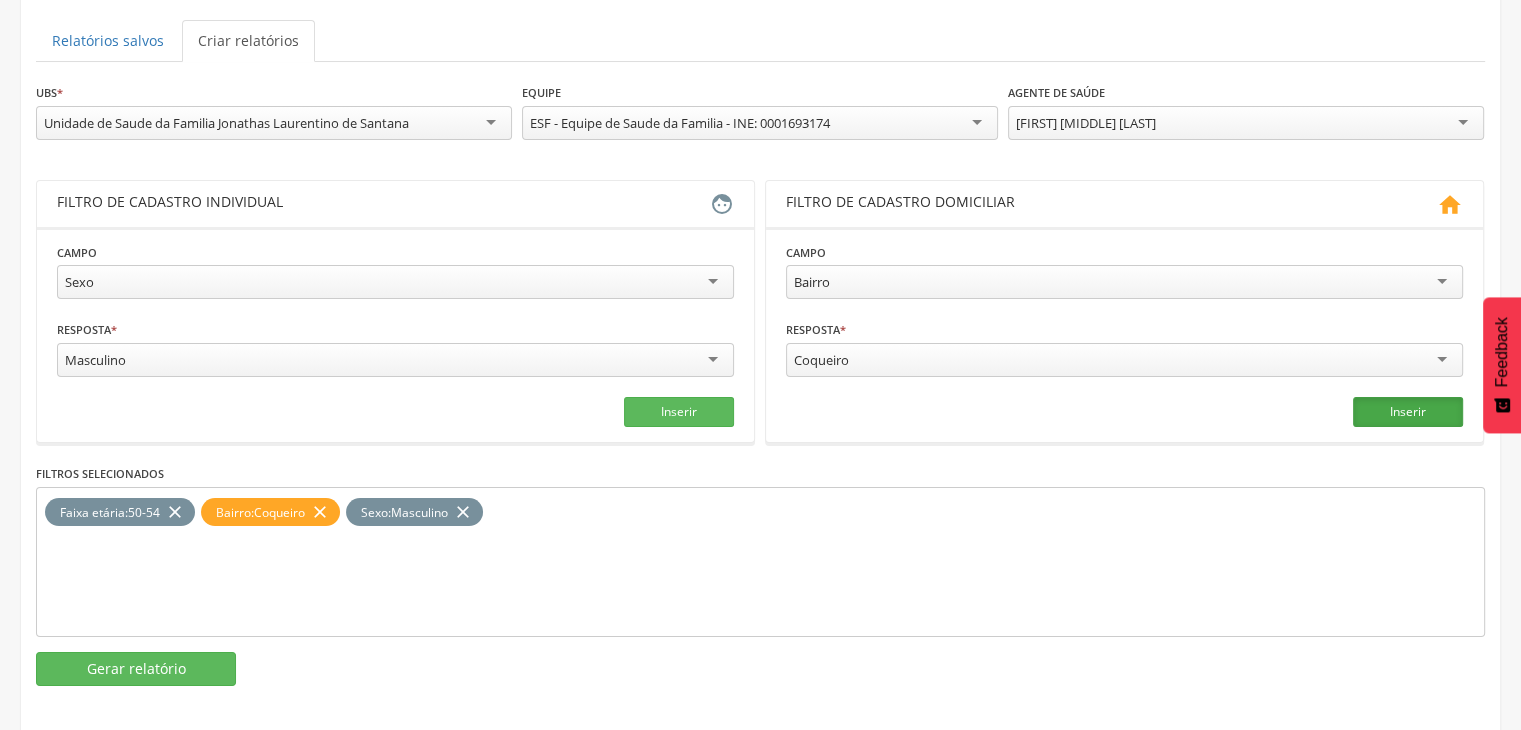 click on "Inserir" at bounding box center (1408, 412) 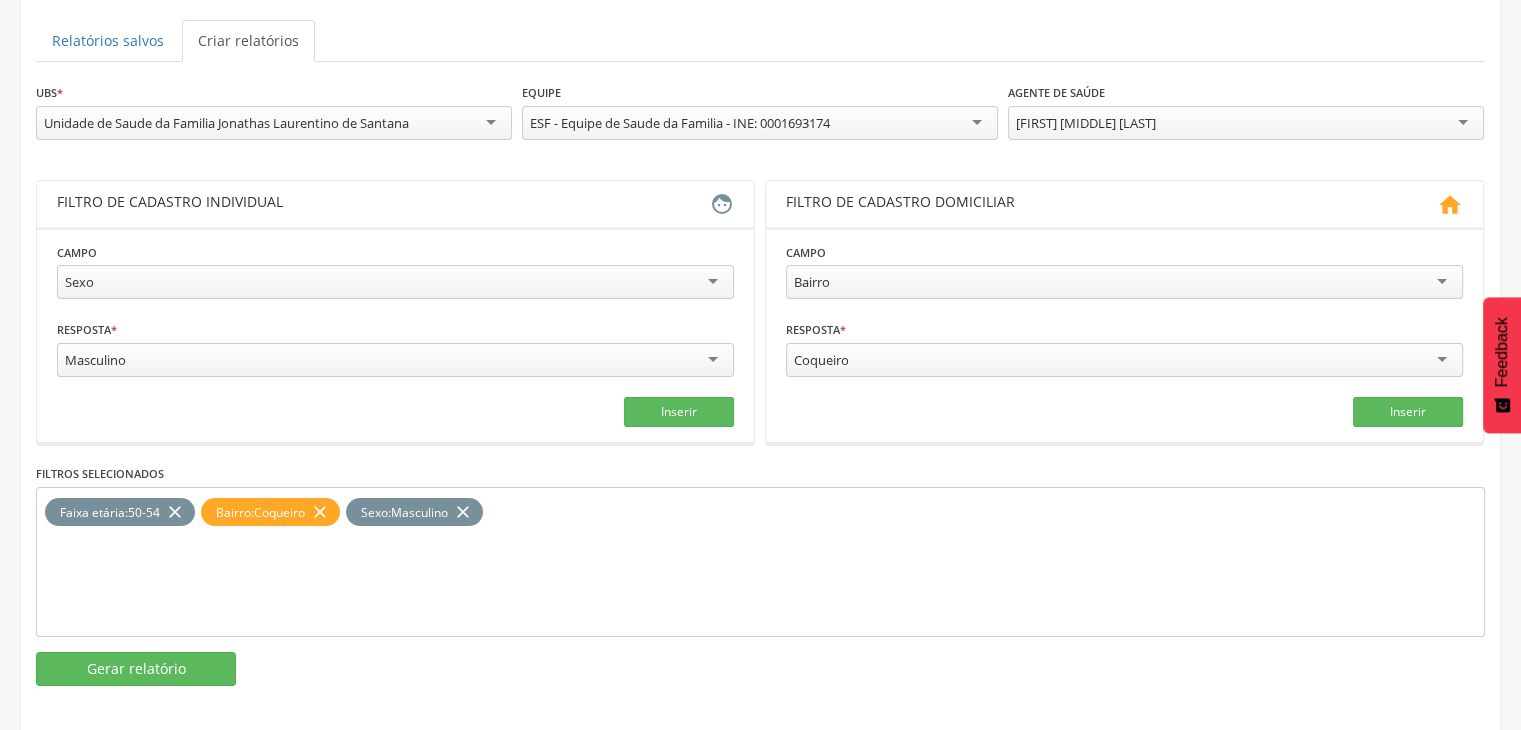 click on "Homens 50 + [DATE] [TIME] Crianças de 0 A 4 Anos [DATE] [TIME] 64 A 68 Anos [DATE] [TIME]" at bounding box center (760, 291) 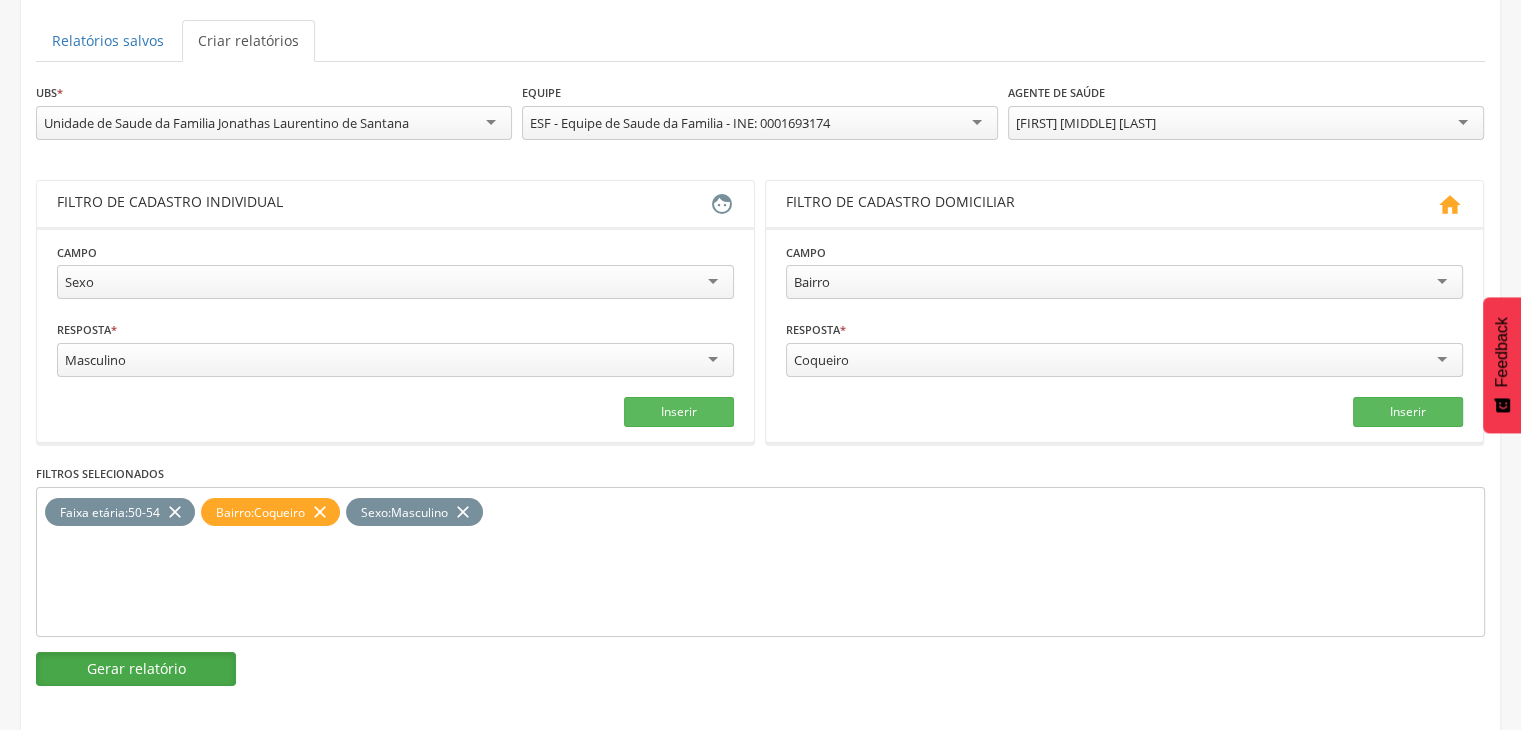click on "Gerar relatório" at bounding box center [136, 669] 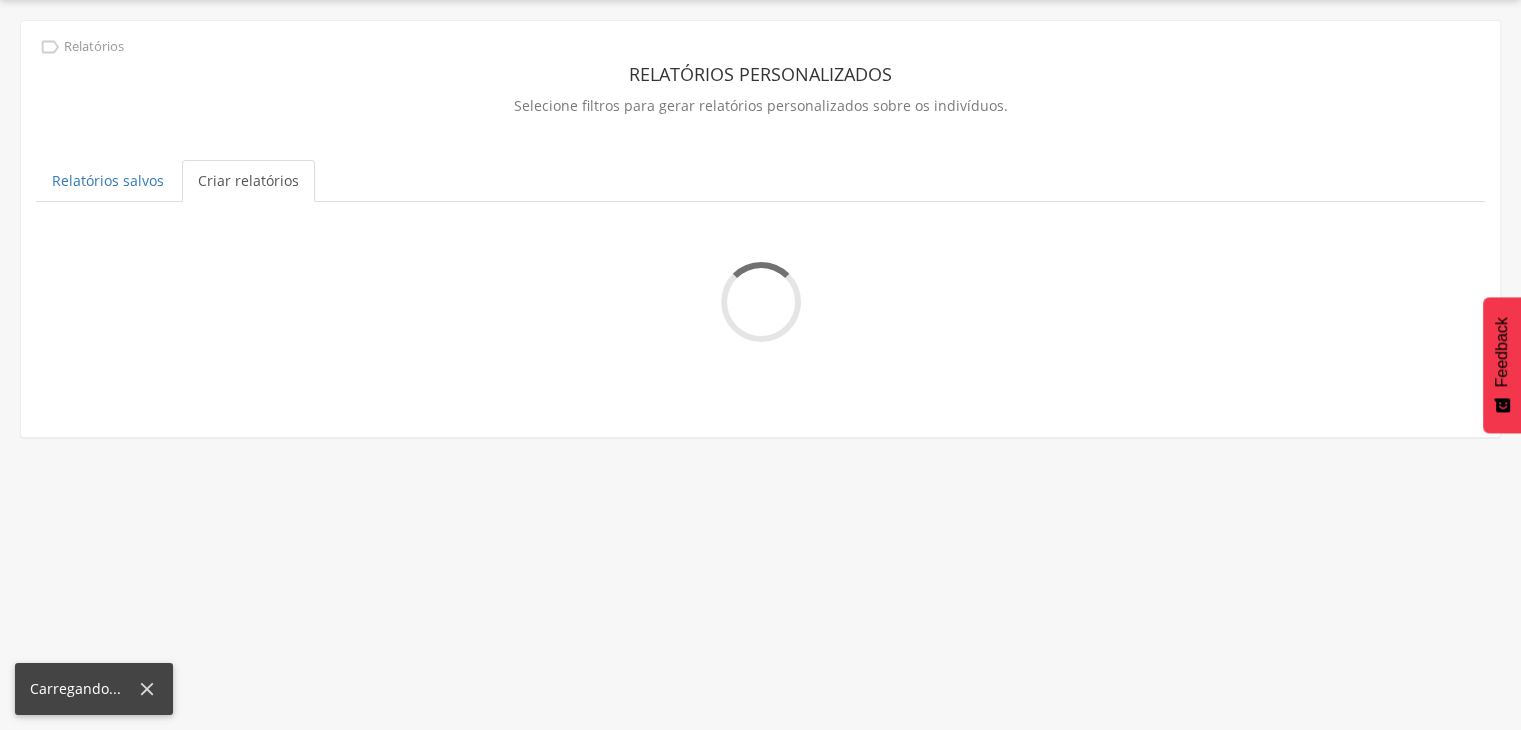 scroll, scrollTop: 60, scrollLeft: 0, axis: vertical 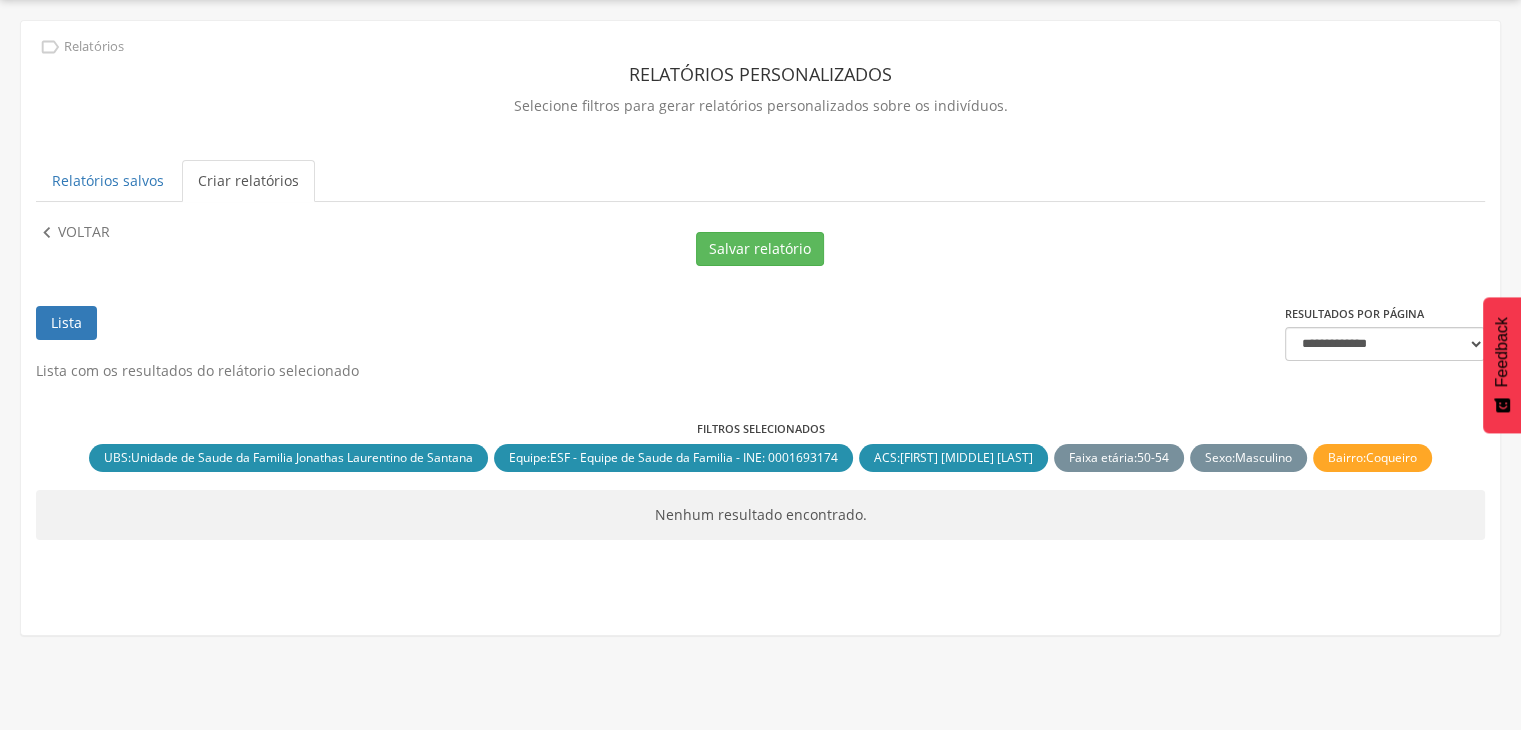 click on "Homens 50 + [DATE] [TIME] Crianças de 0 A 4 Anos [DATE] [TIME] 64 A 68 Anos [DATE] [TIME]" at bounding box center (760, 308) 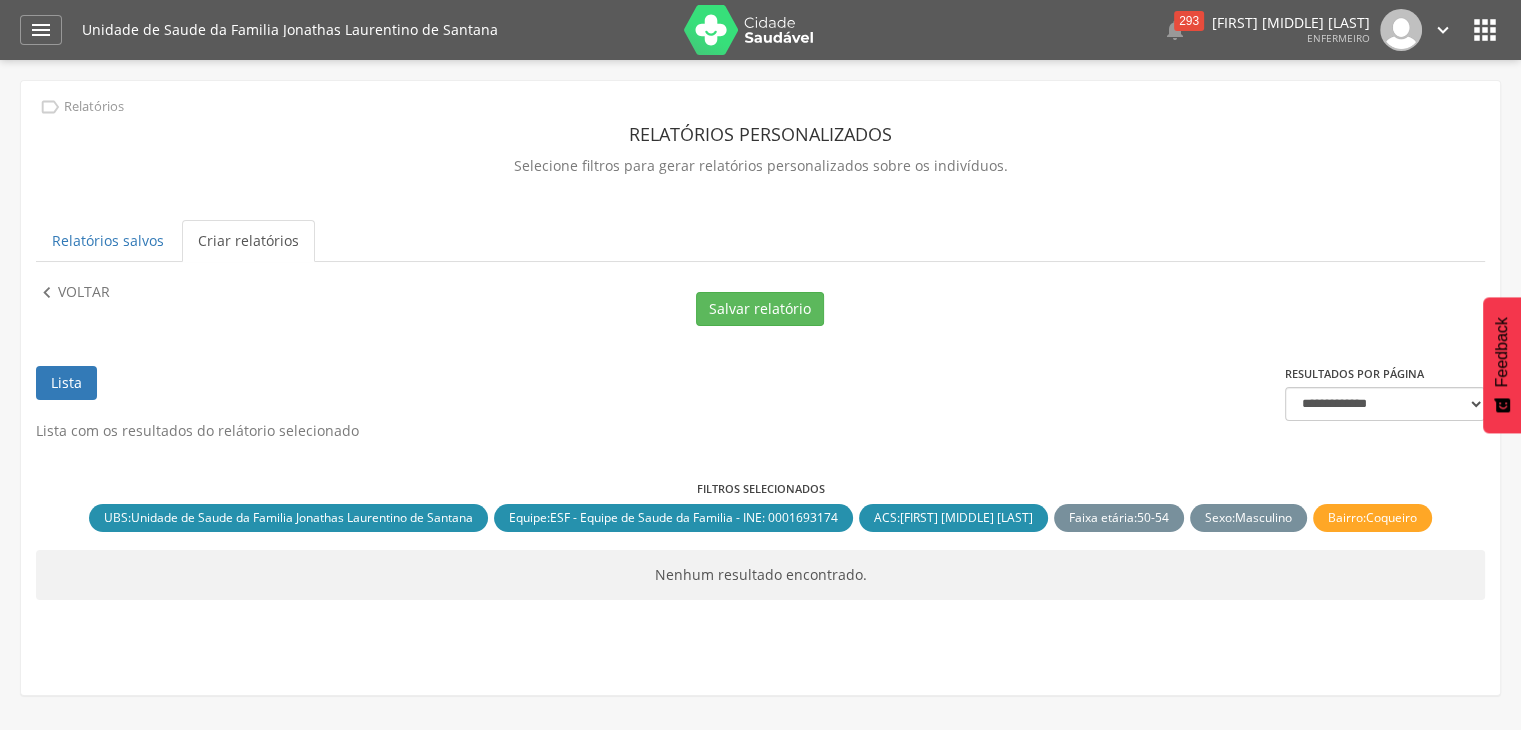 click on "" at bounding box center [1485, 30] 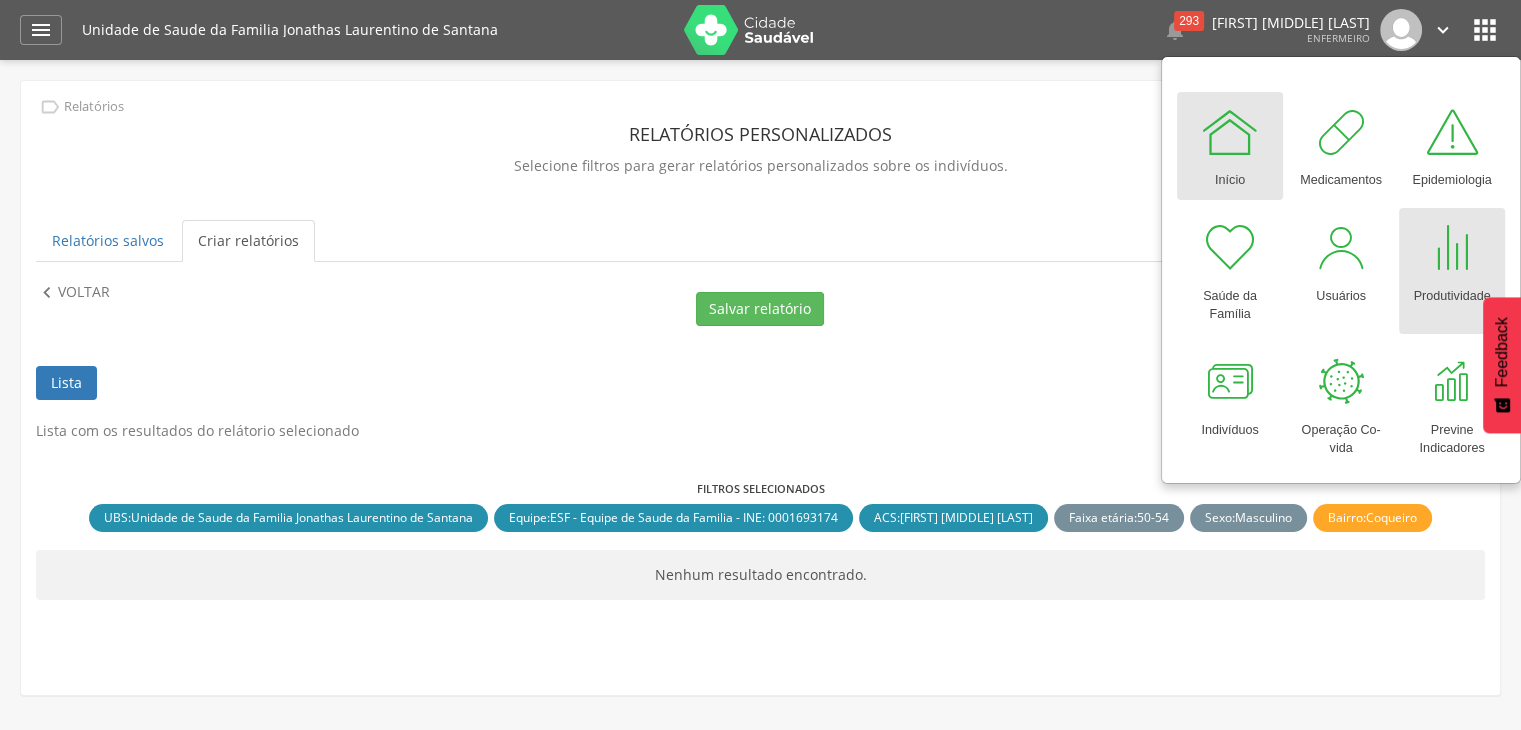 click at bounding box center [1452, 248] 